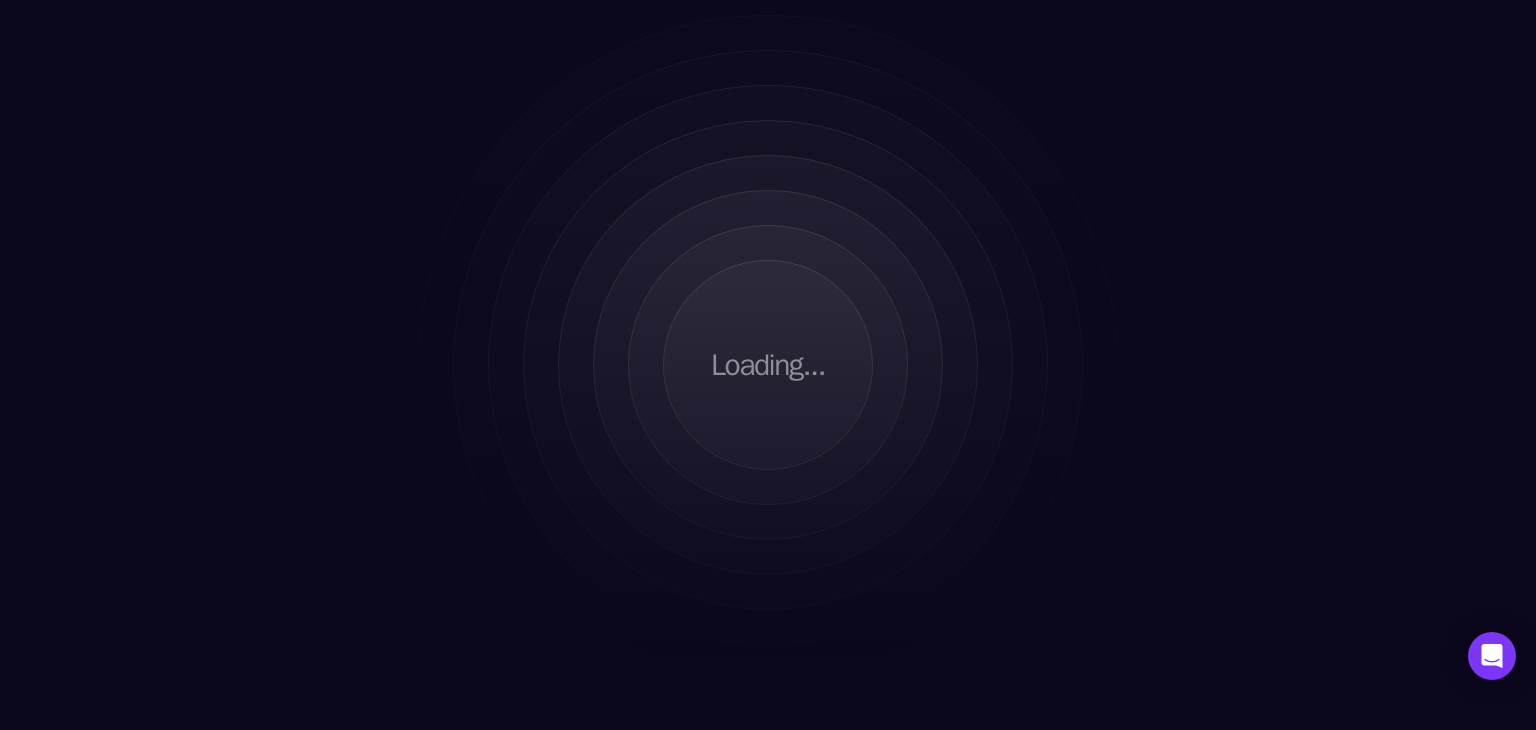 scroll, scrollTop: 0, scrollLeft: 0, axis: both 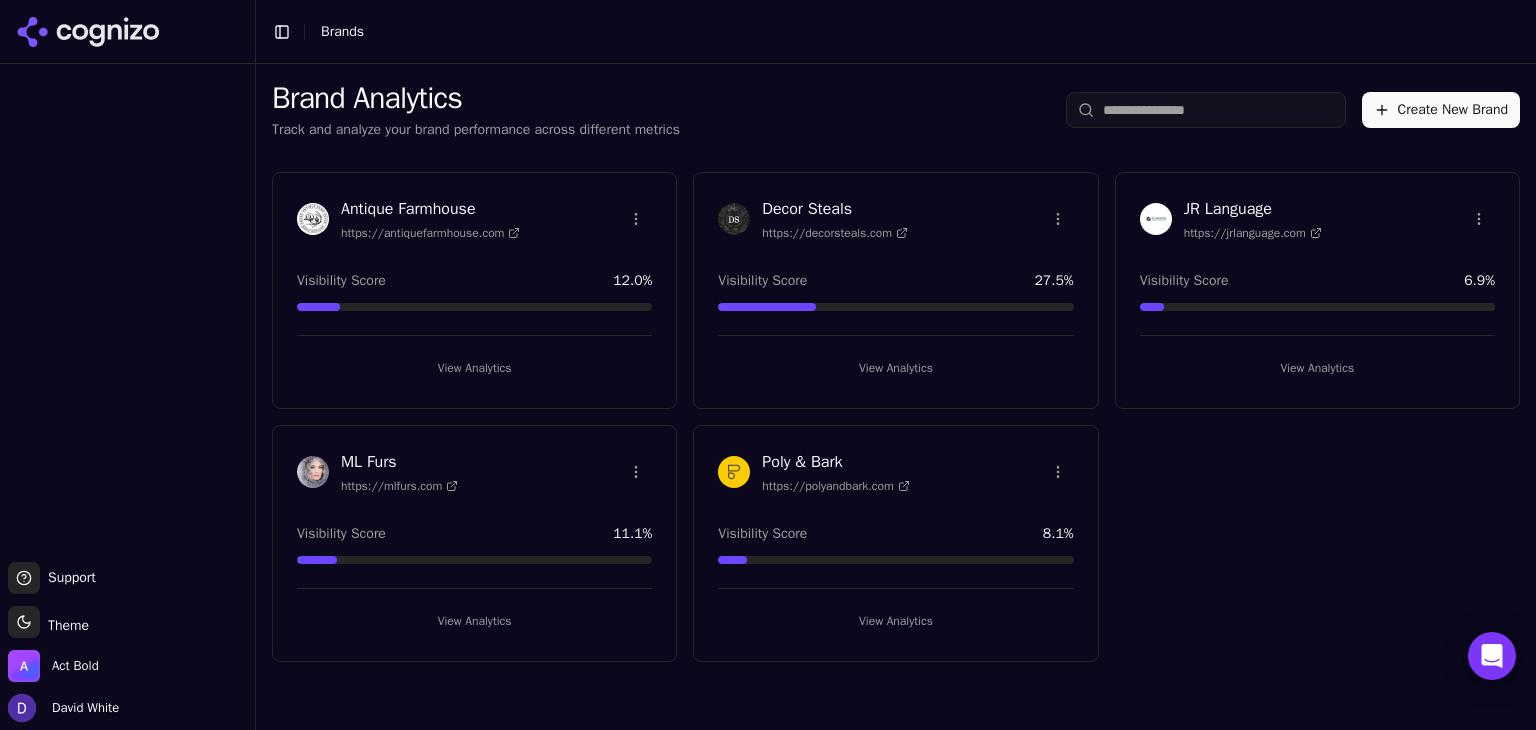 click on "Decor Steals" at bounding box center [835, 209] 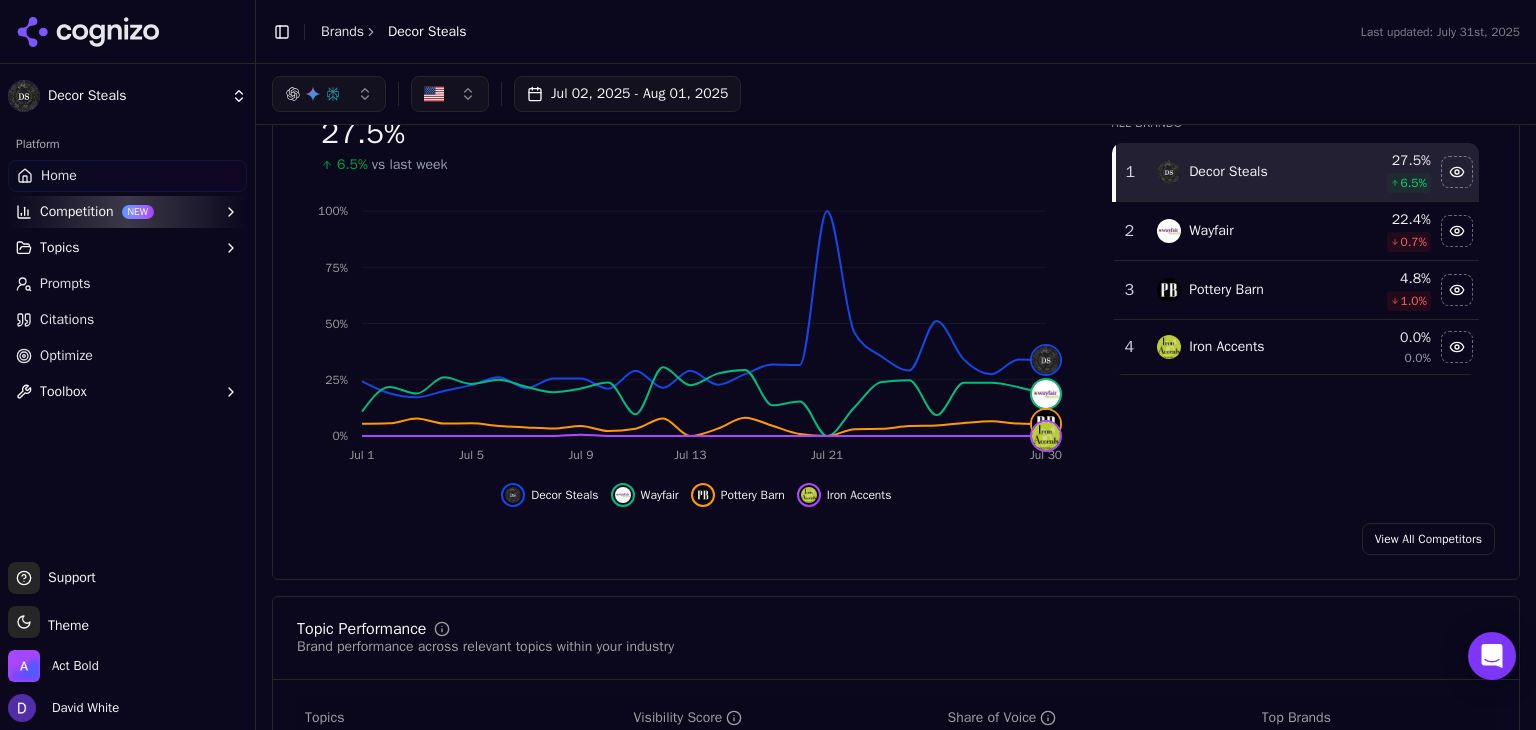 click on "View All Competitors" at bounding box center (1428, 539) 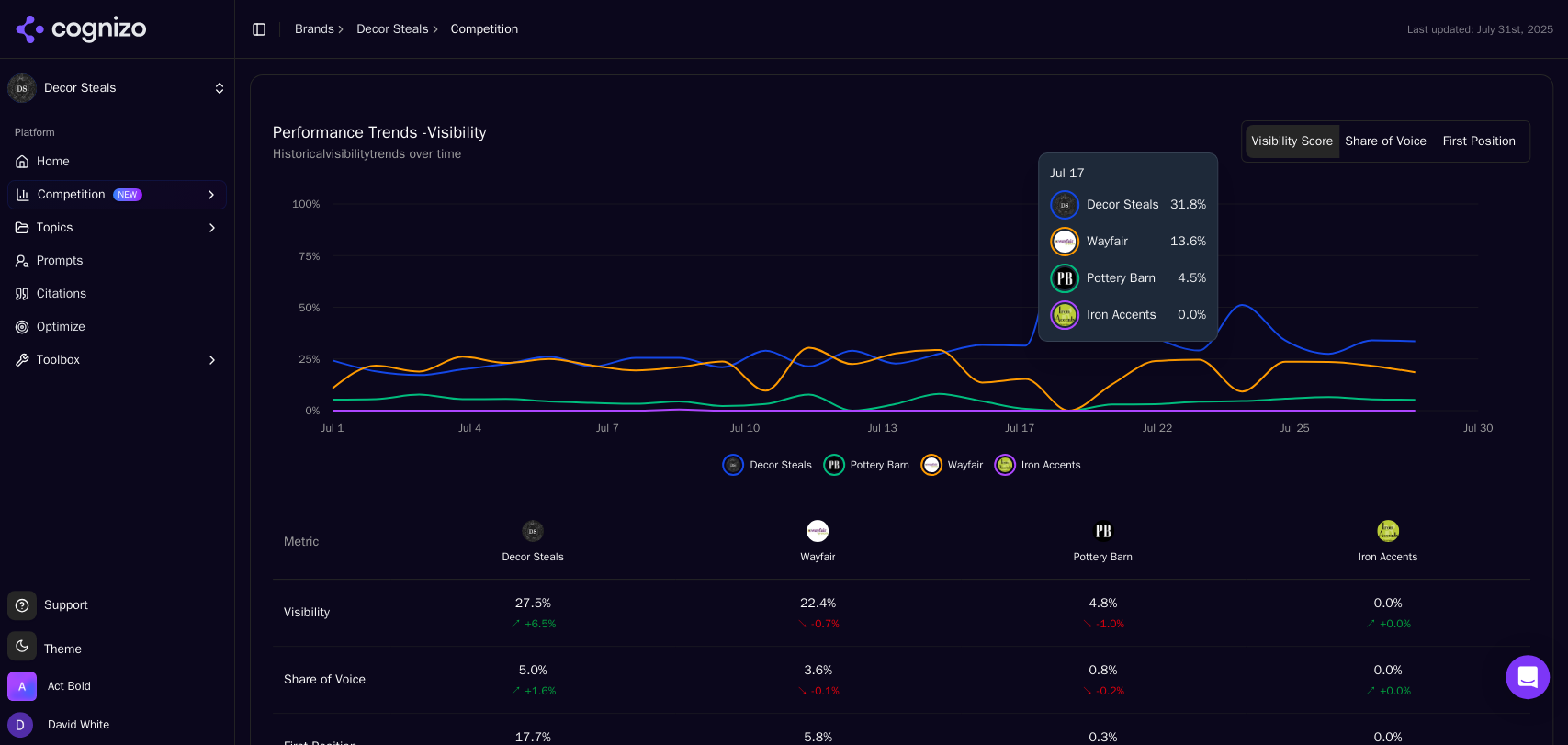 scroll, scrollTop: 503, scrollLeft: 0, axis: vertical 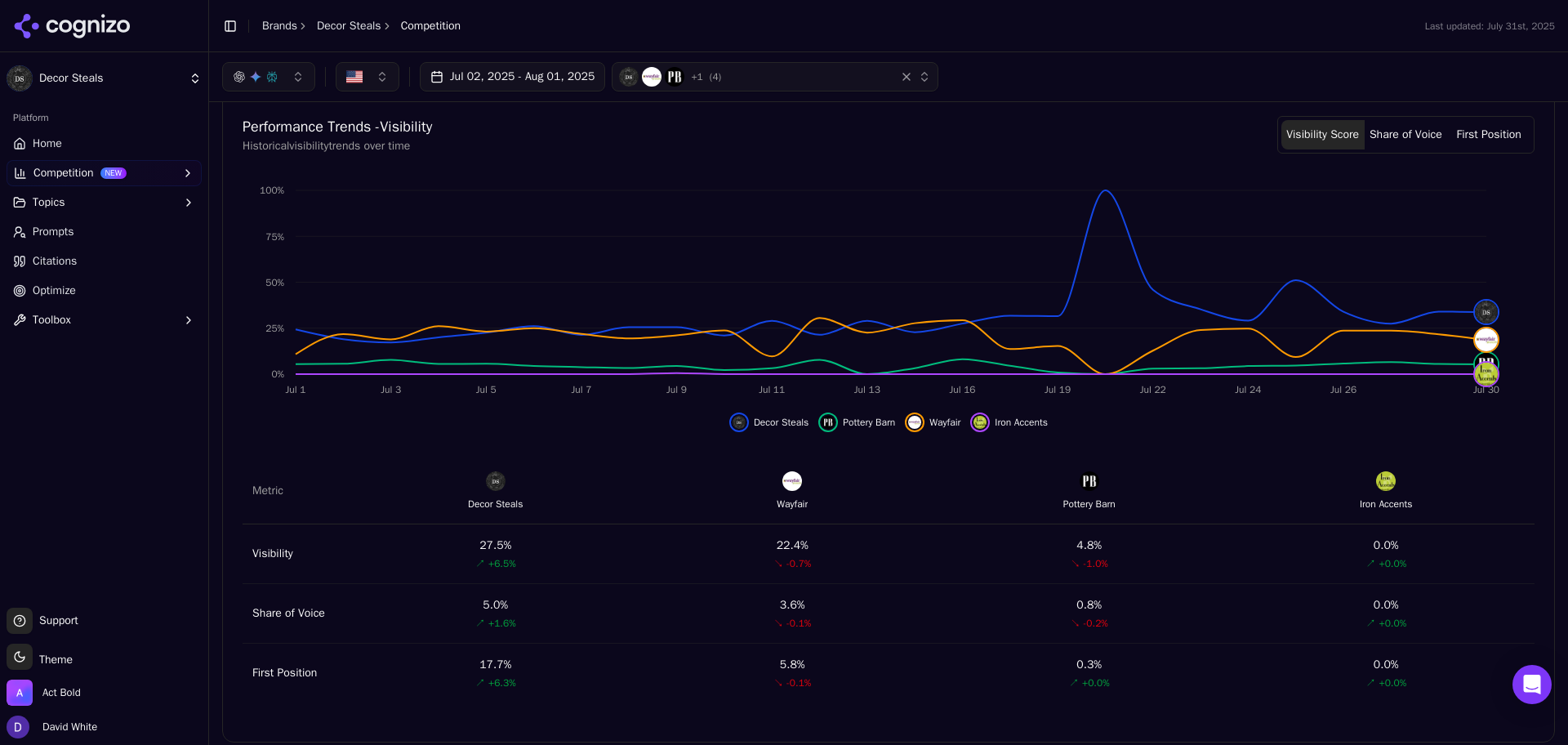 click on "Jul 02, 2025 - Aug 01, 2025" at bounding box center (512, 77) 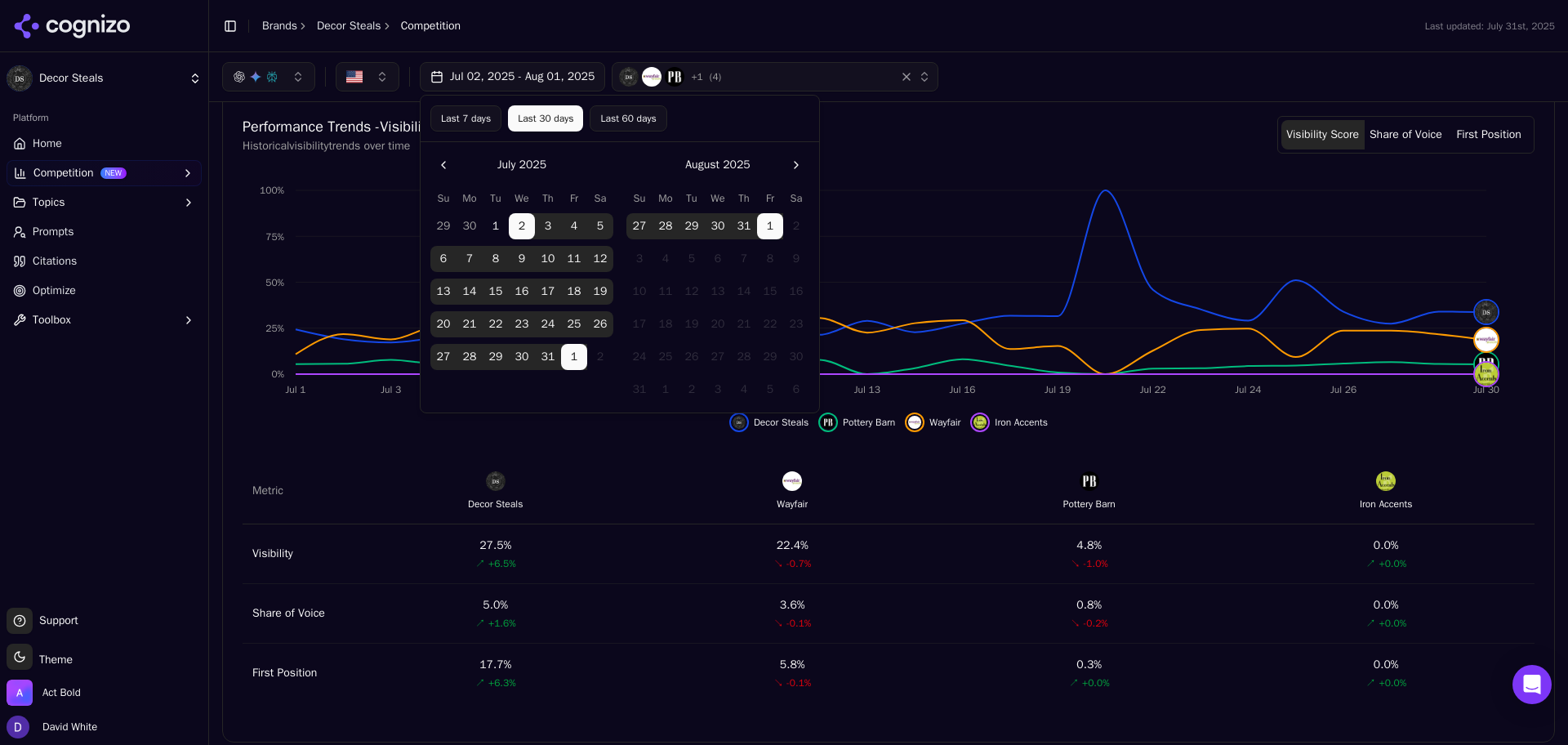 click on "Jul 02, 2025 - Aug 01, 2025 + 1 ( 4 )" at bounding box center (889, 77) 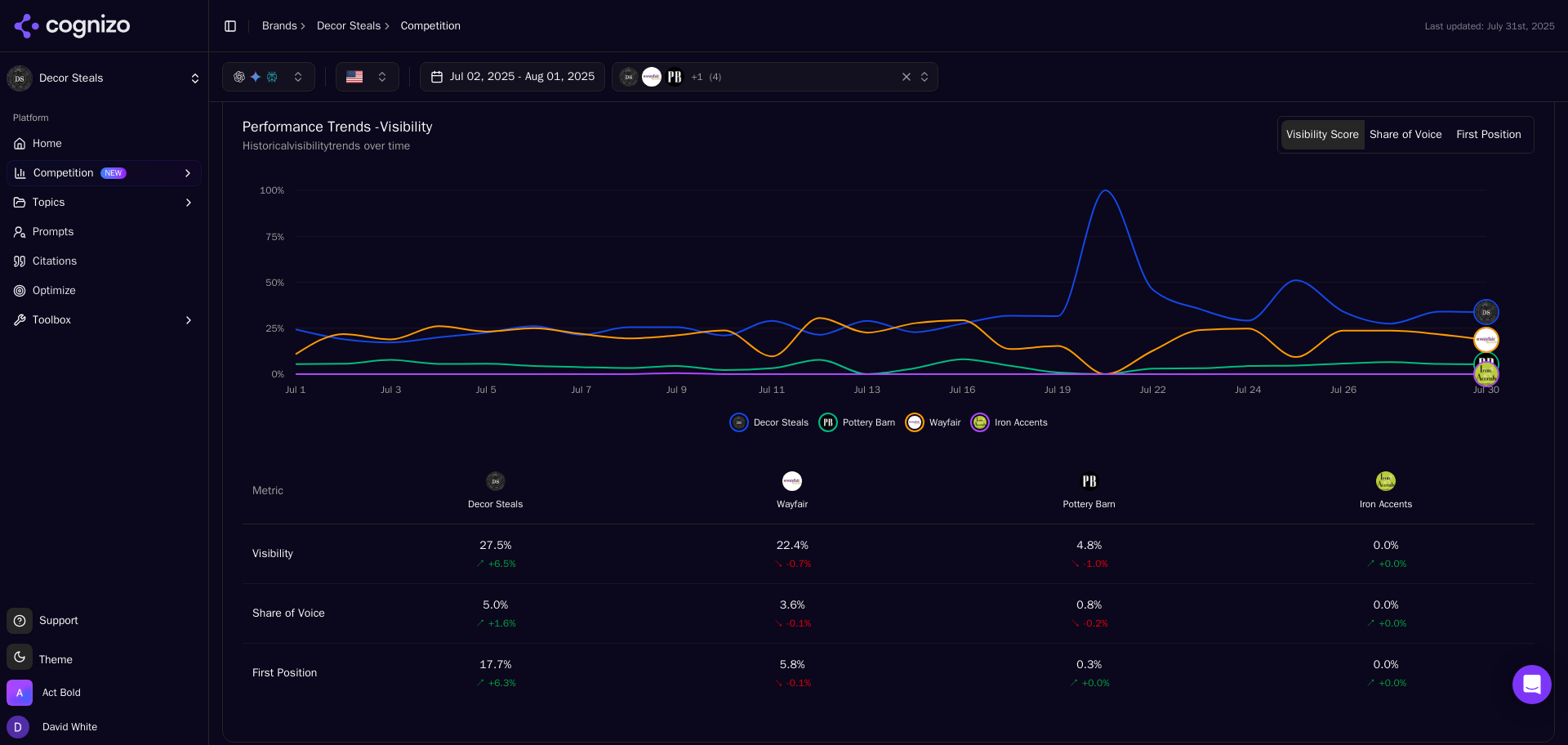 click on "Topics" at bounding box center [104, 203] 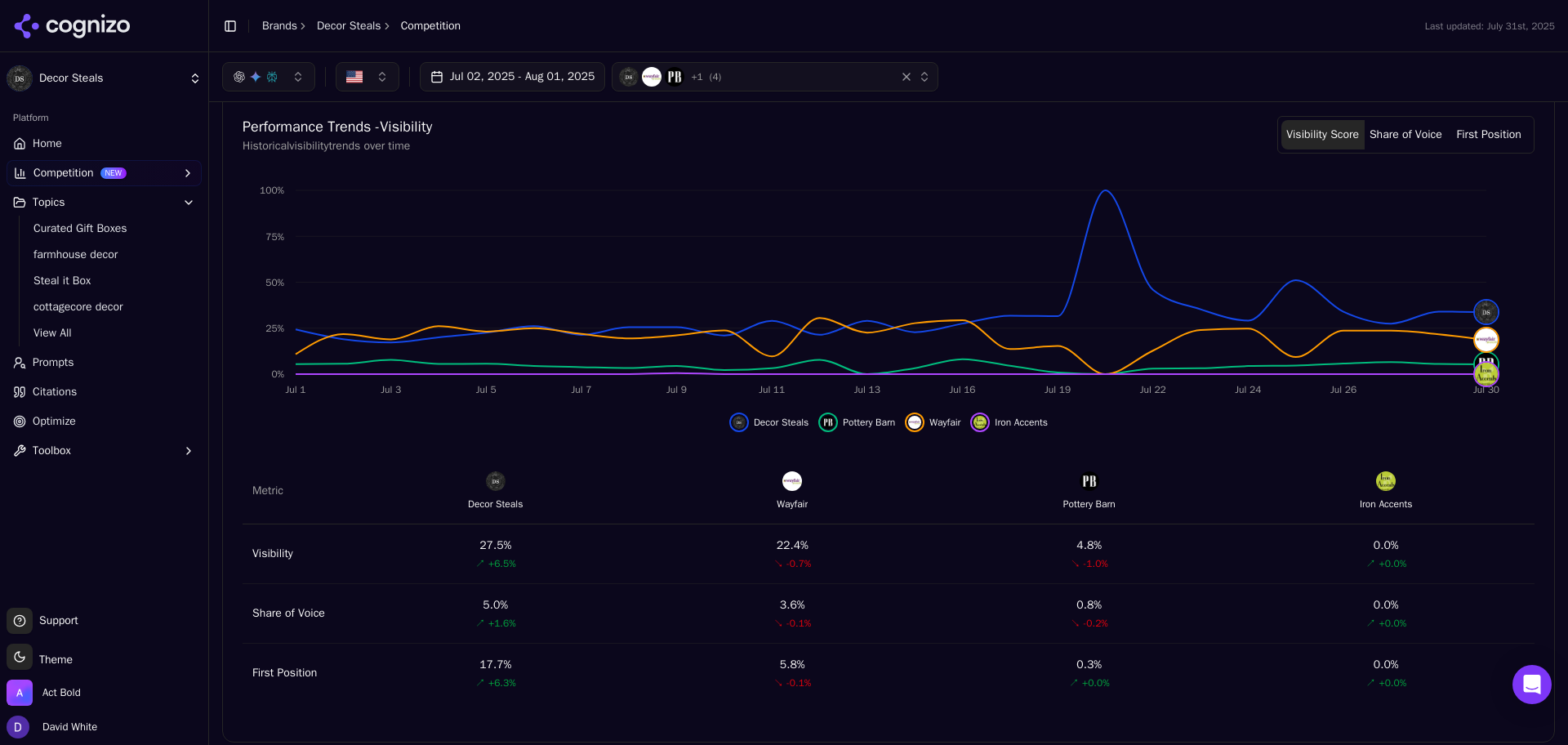 click on "Platform" at bounding box center [104, 118] 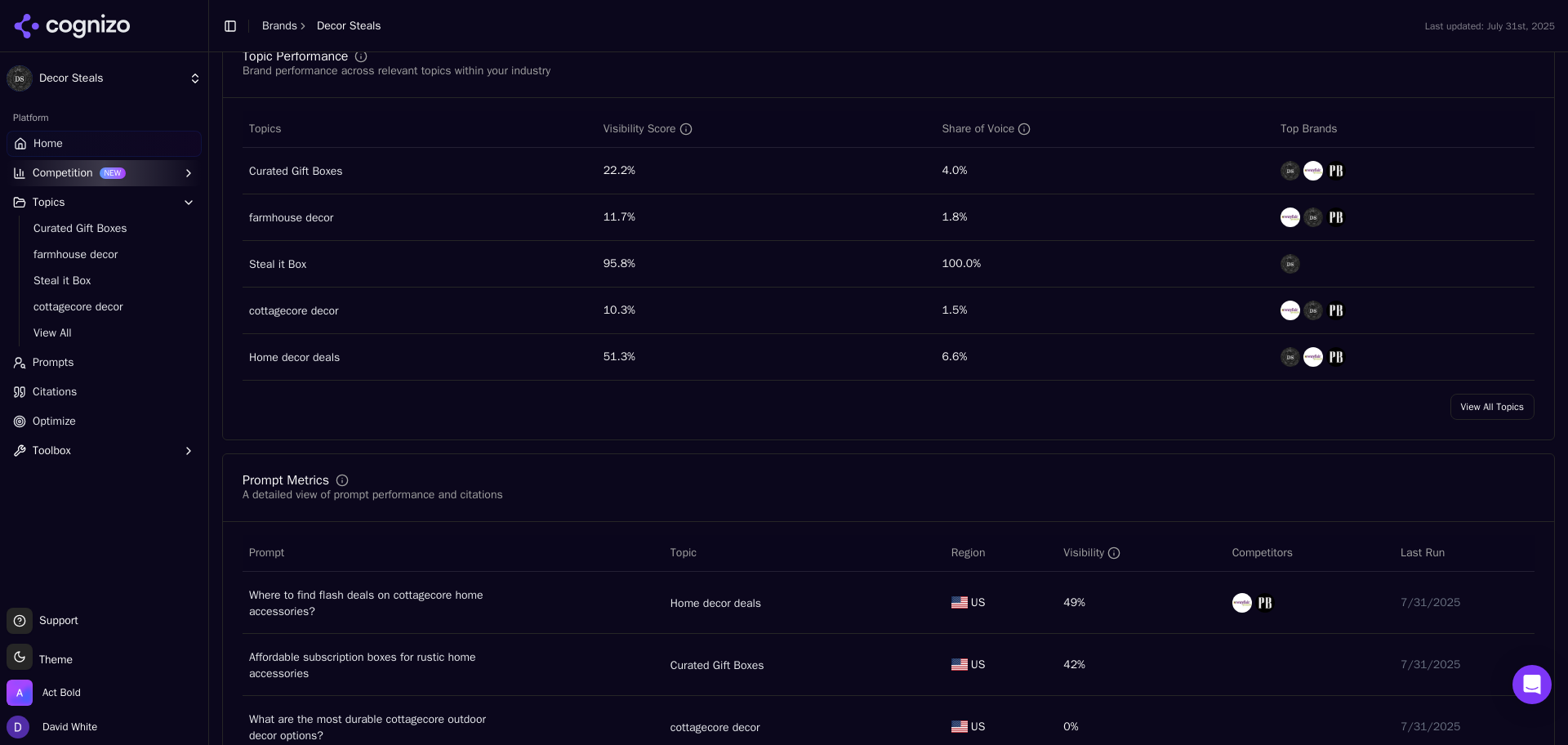 scroll, scrollTop: 539, scrollLeft: 0, axis: vertical 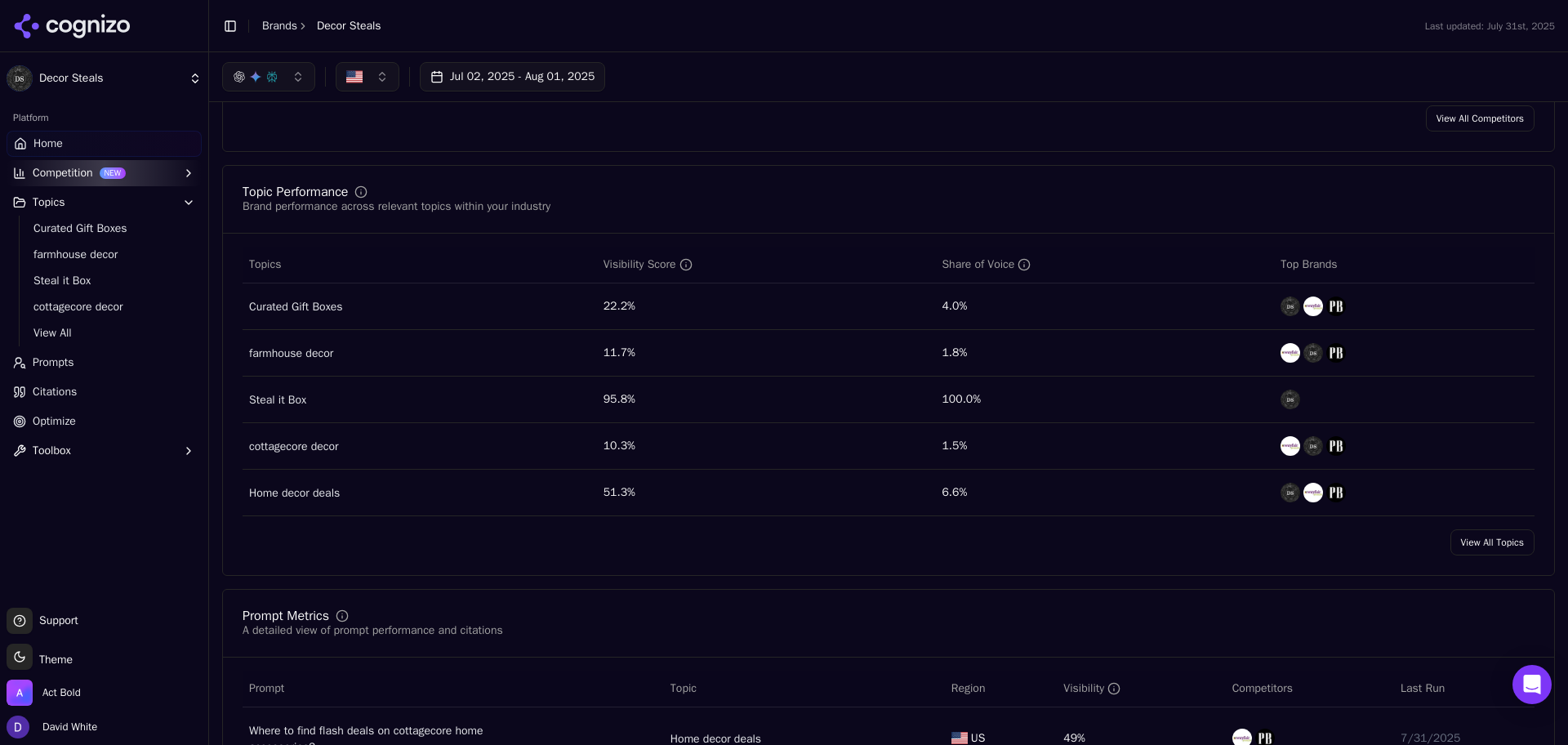 click on "View All Topics" at bounding box center (1492, 542) 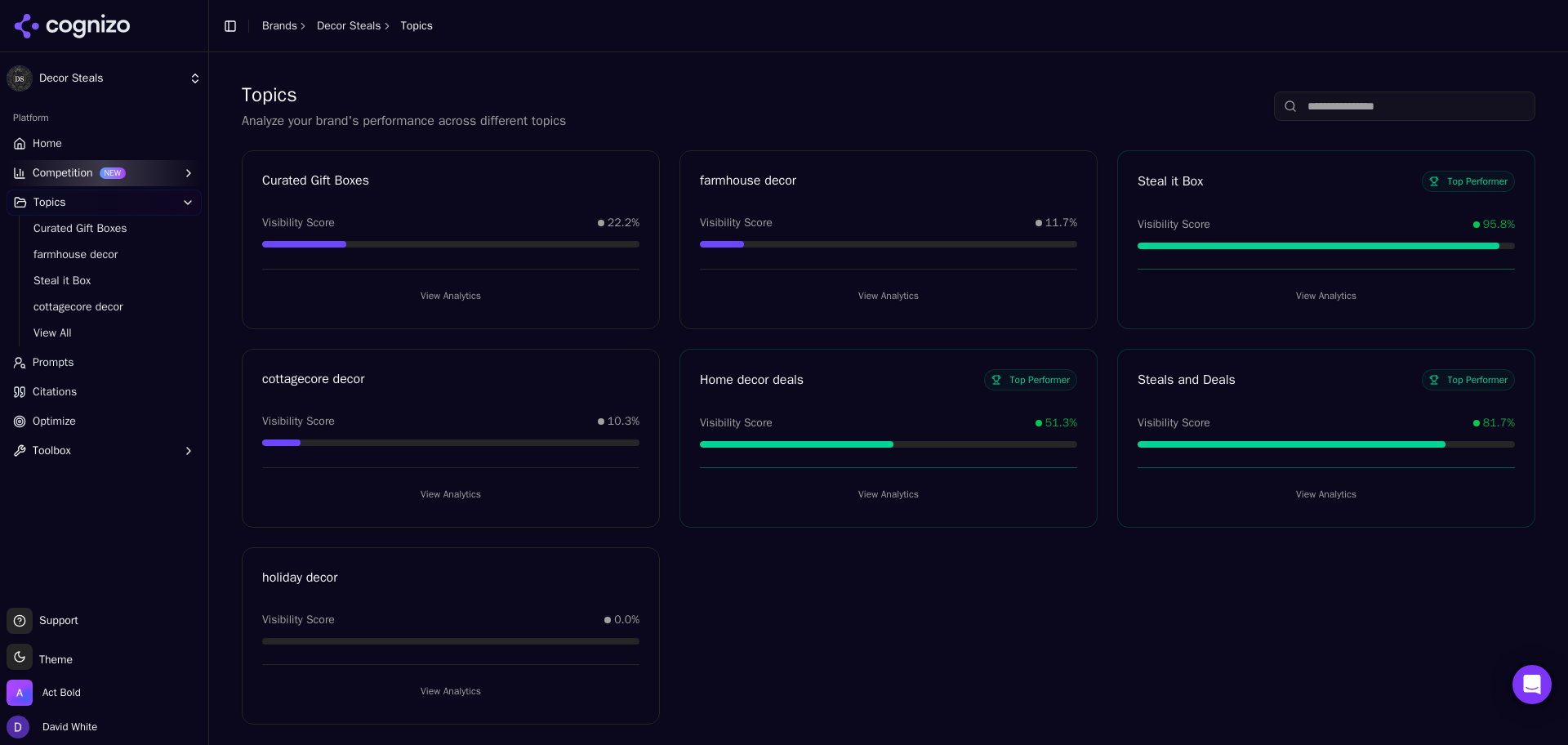 scroll, scrollTop: 0, scrollLeft: 0, axis: both 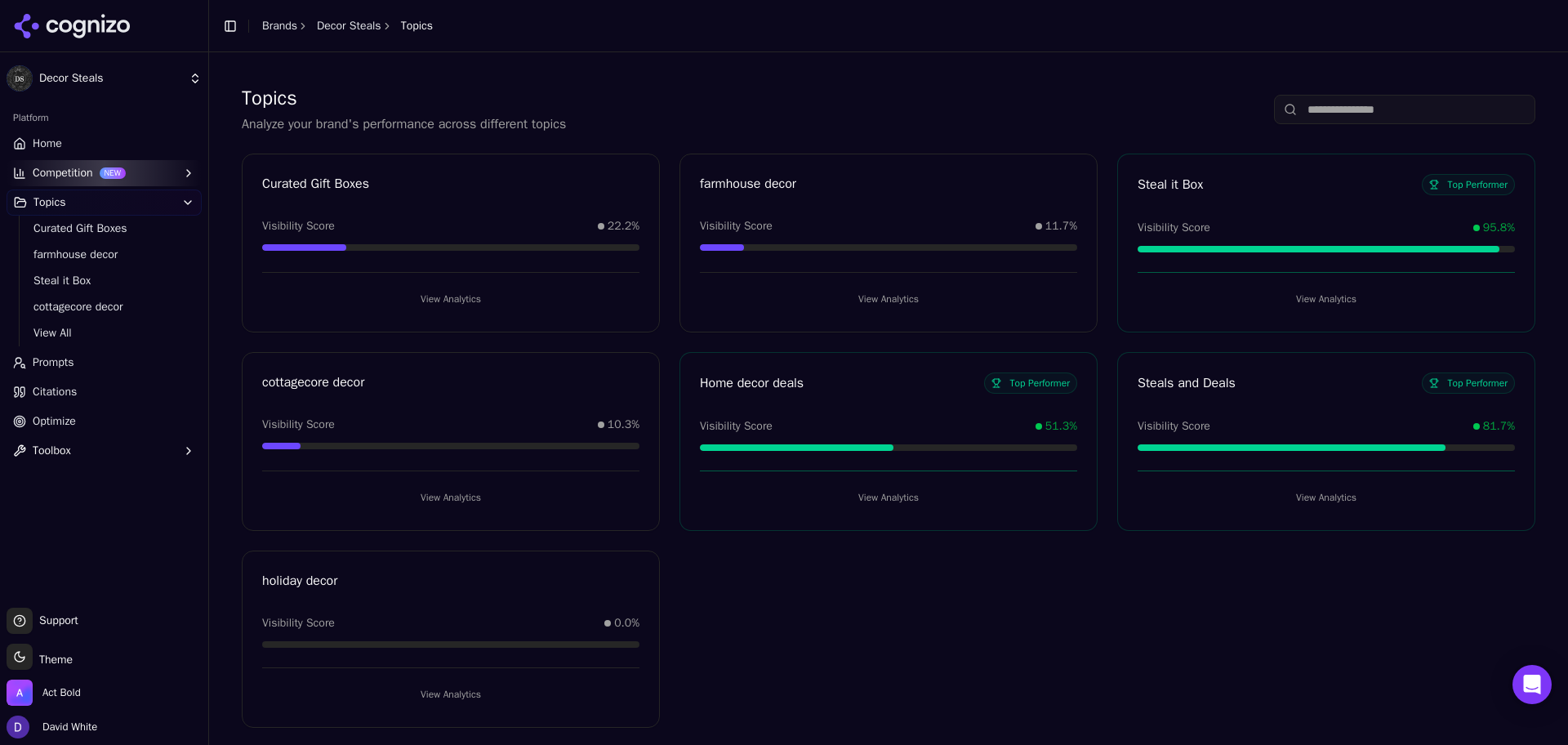click on "Home" at bounding box center [104, 144] 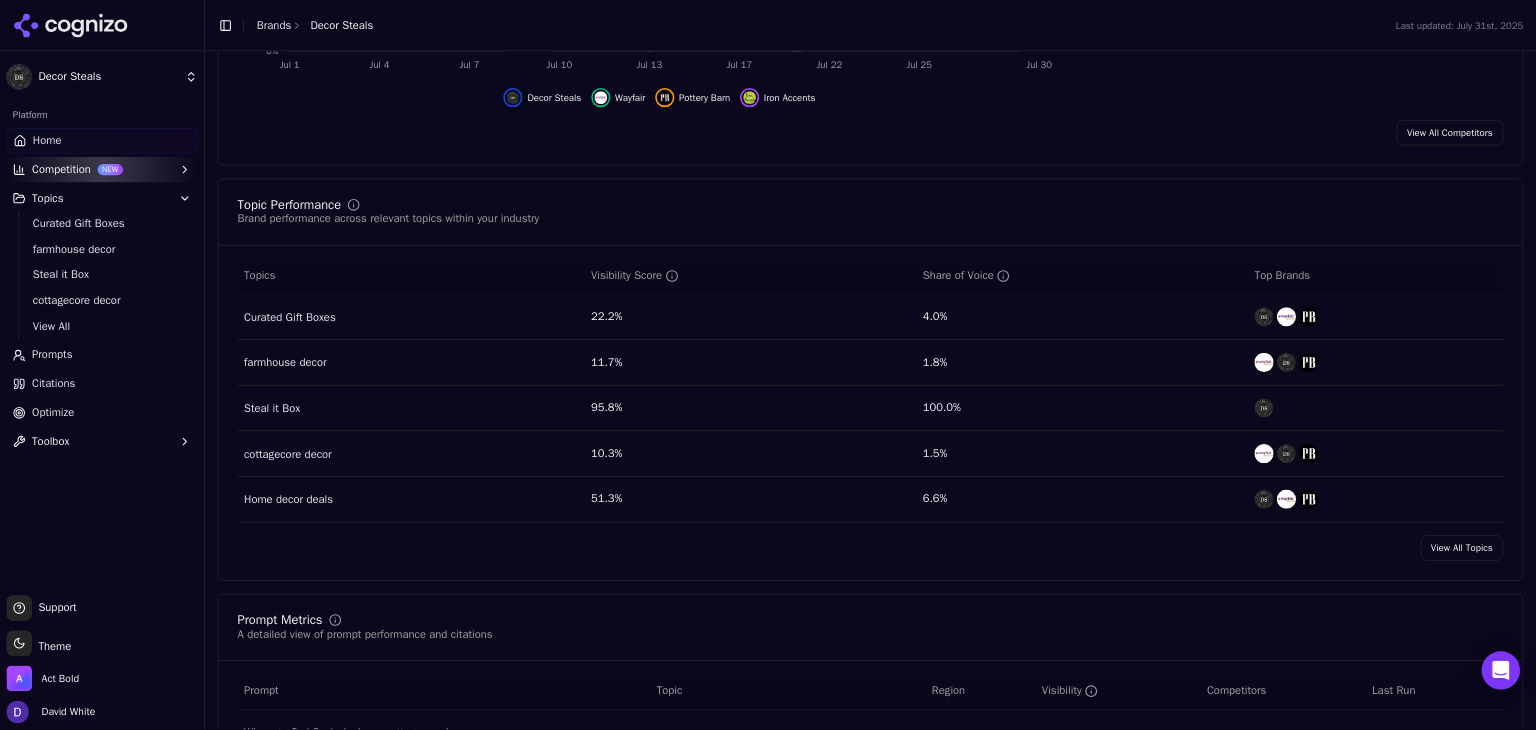 scroll, scrollTop: 667, scrollLeft: 0, axis: vertical 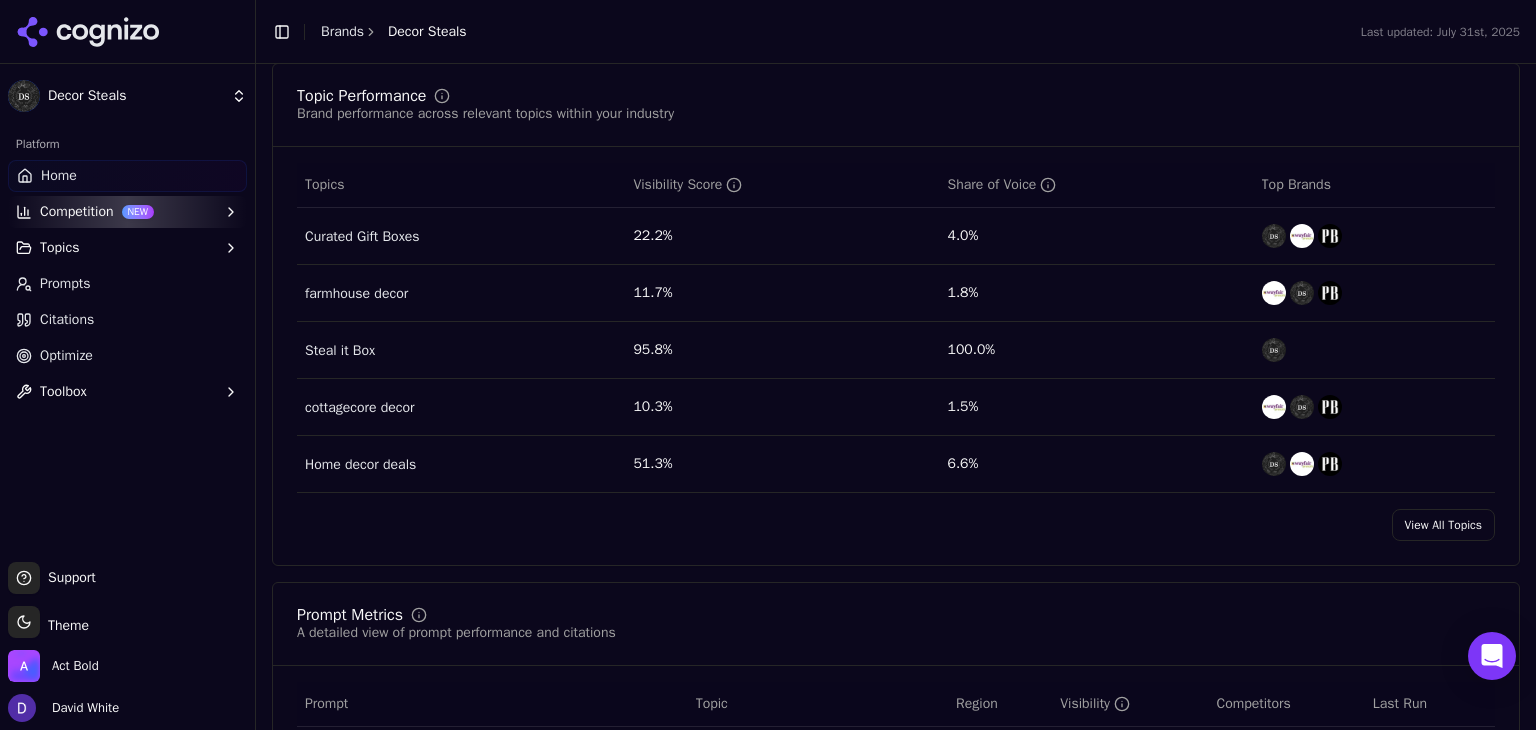 click on "View All Topics" at bounding box center (1443, 525) 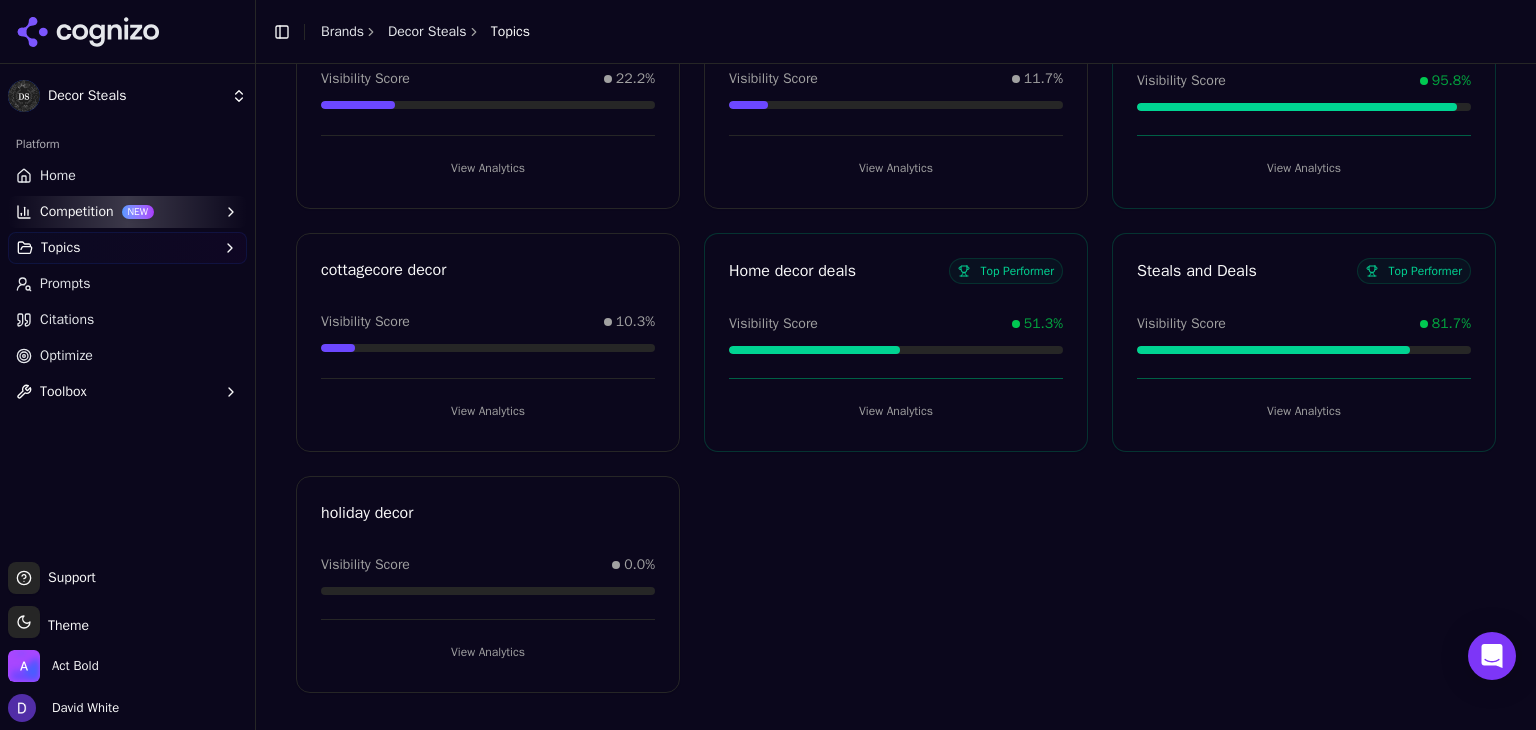 scroll, scrollTop: 65, scrollLeft: 0, axis: vertical 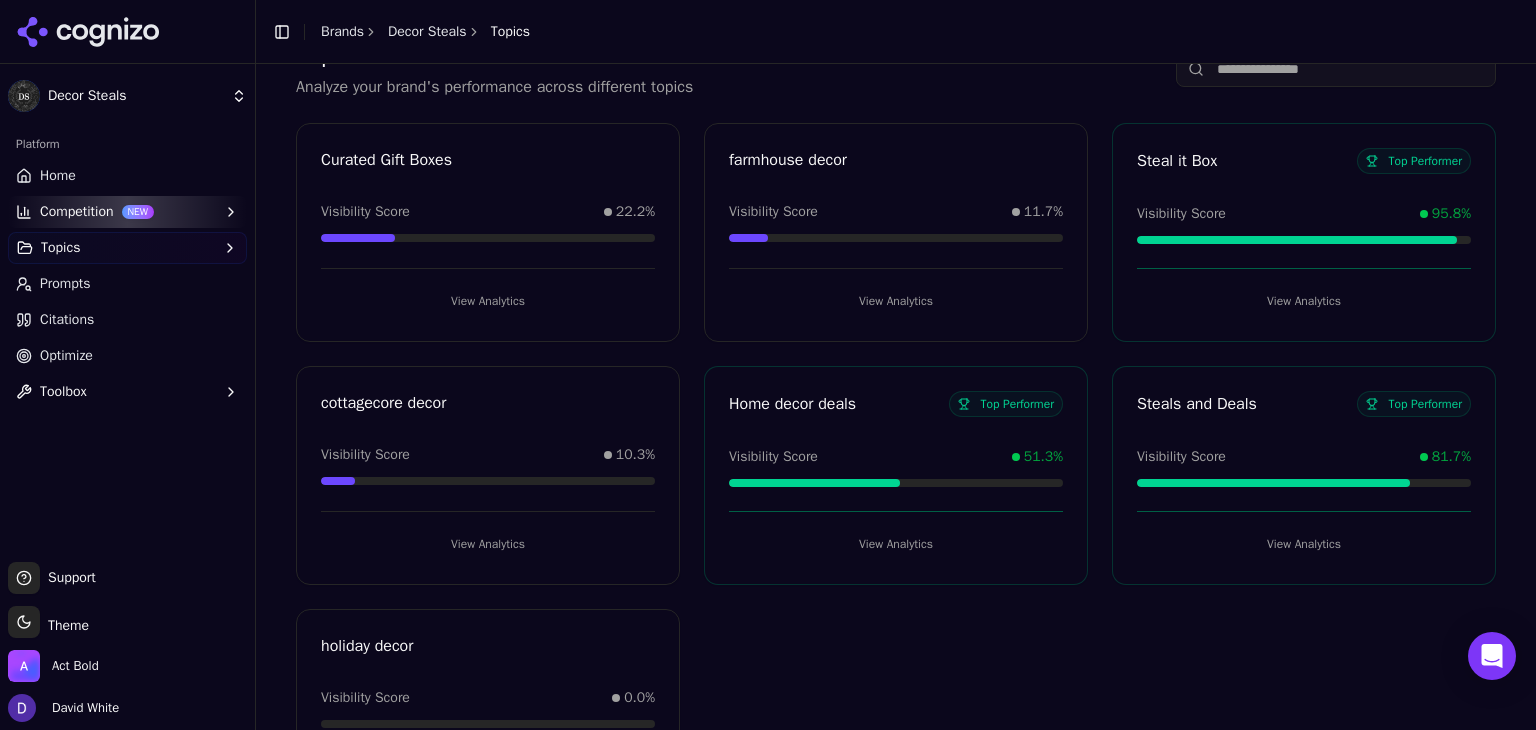click on "Steal it Box Top Performer Visibility Score 95.8% View Analytics" at bounding box center (1304, 232) 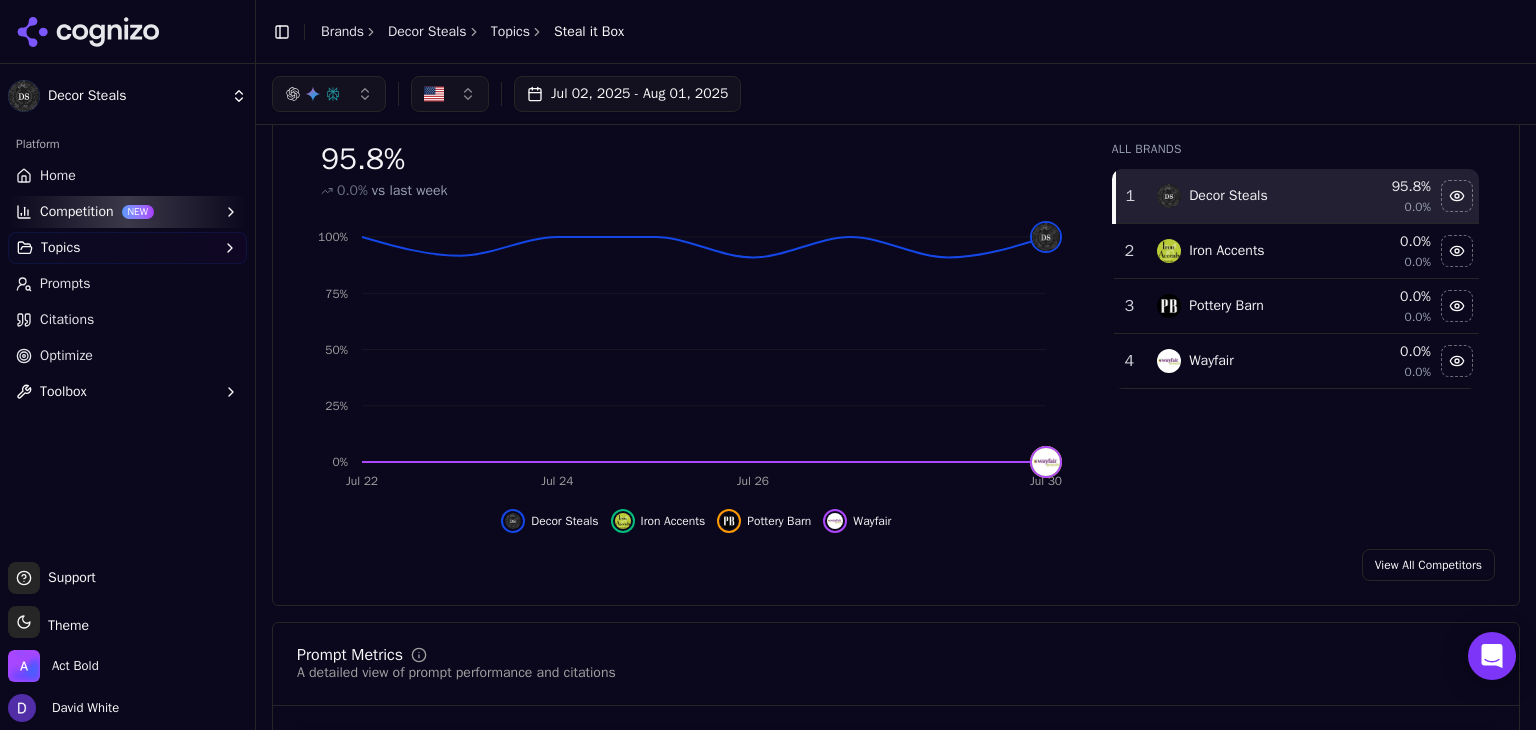 scroll, scrollTop: 0, scrollLeft: 0, axis: both 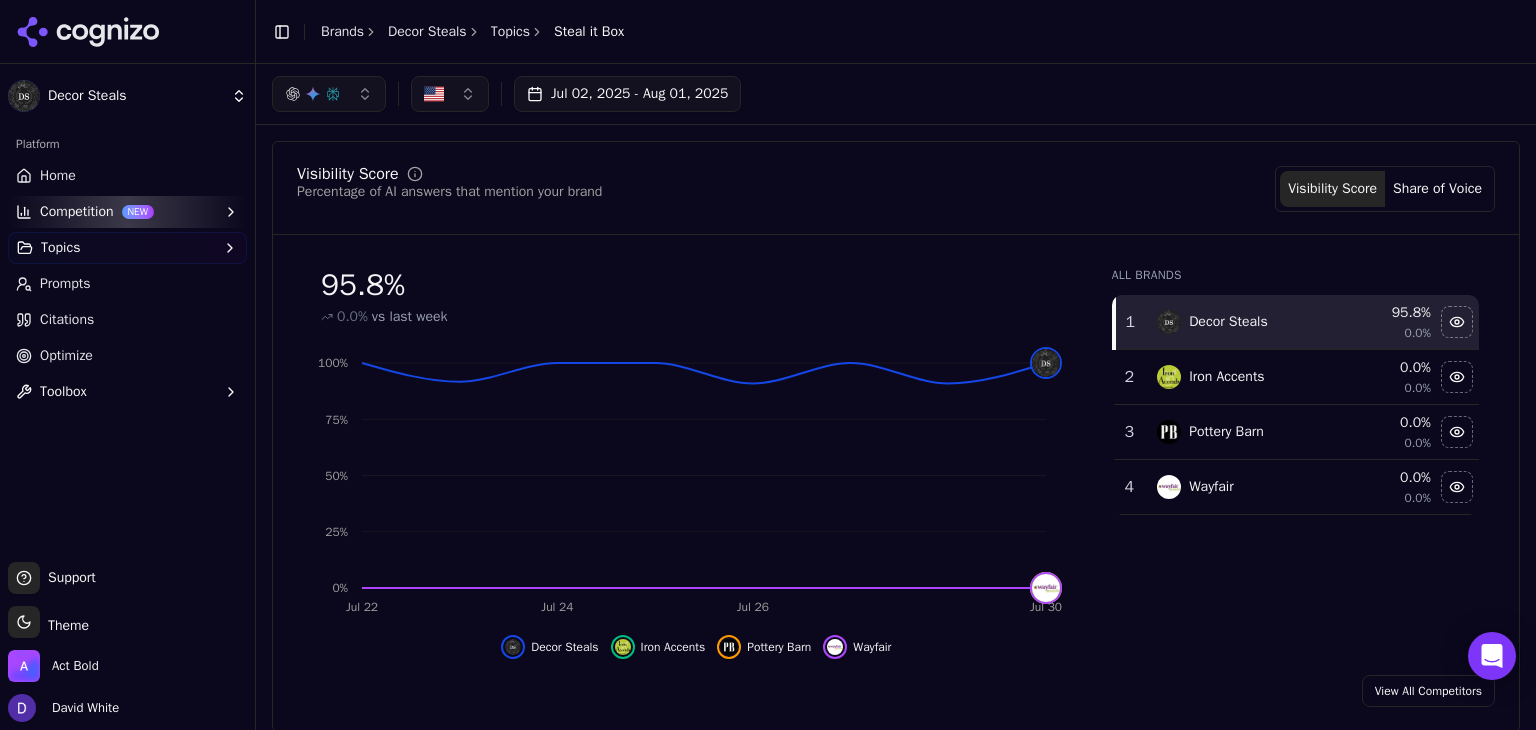 click on "Share of Voice" at bounding box center (1437, 189) 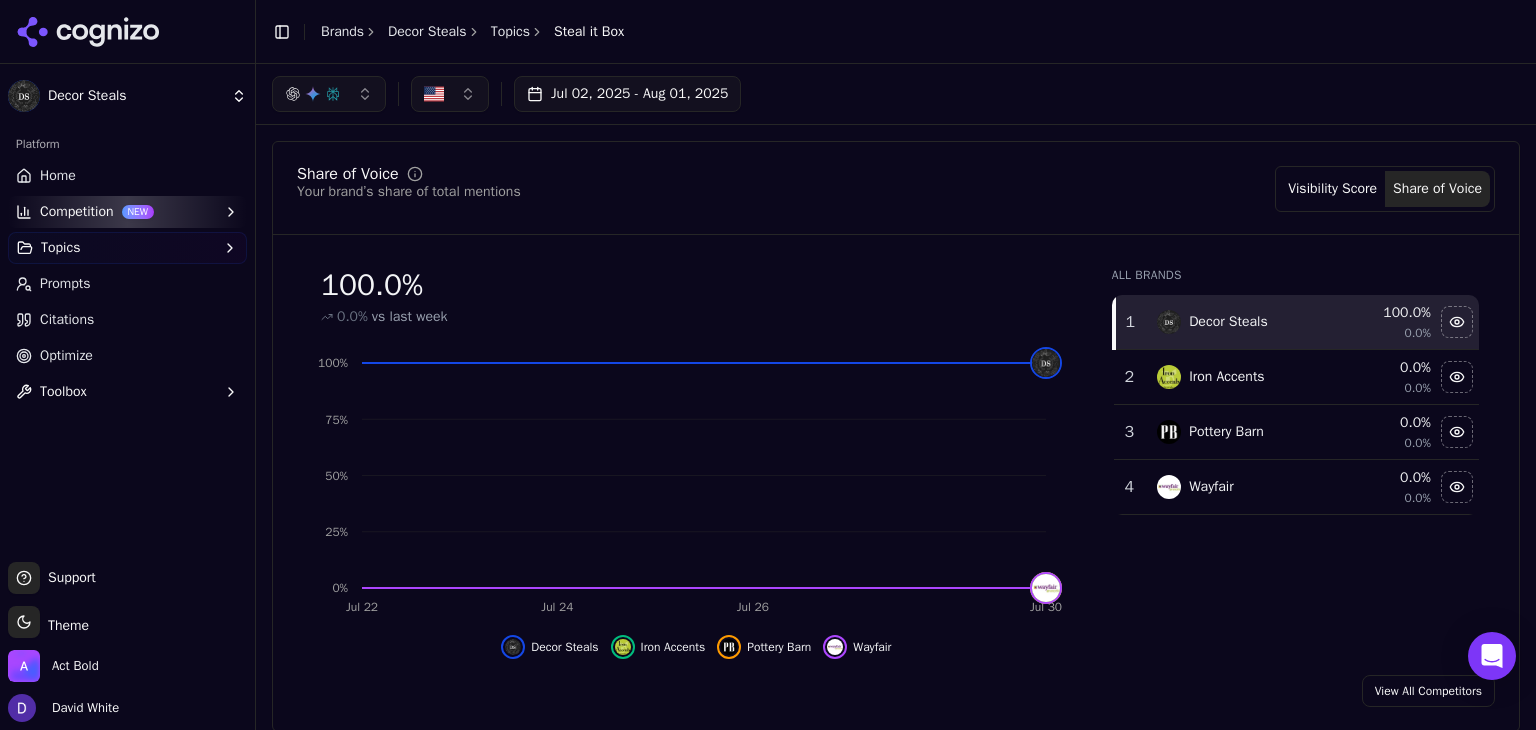 click on "Visibility Score" at bounding box center (1332, 189) 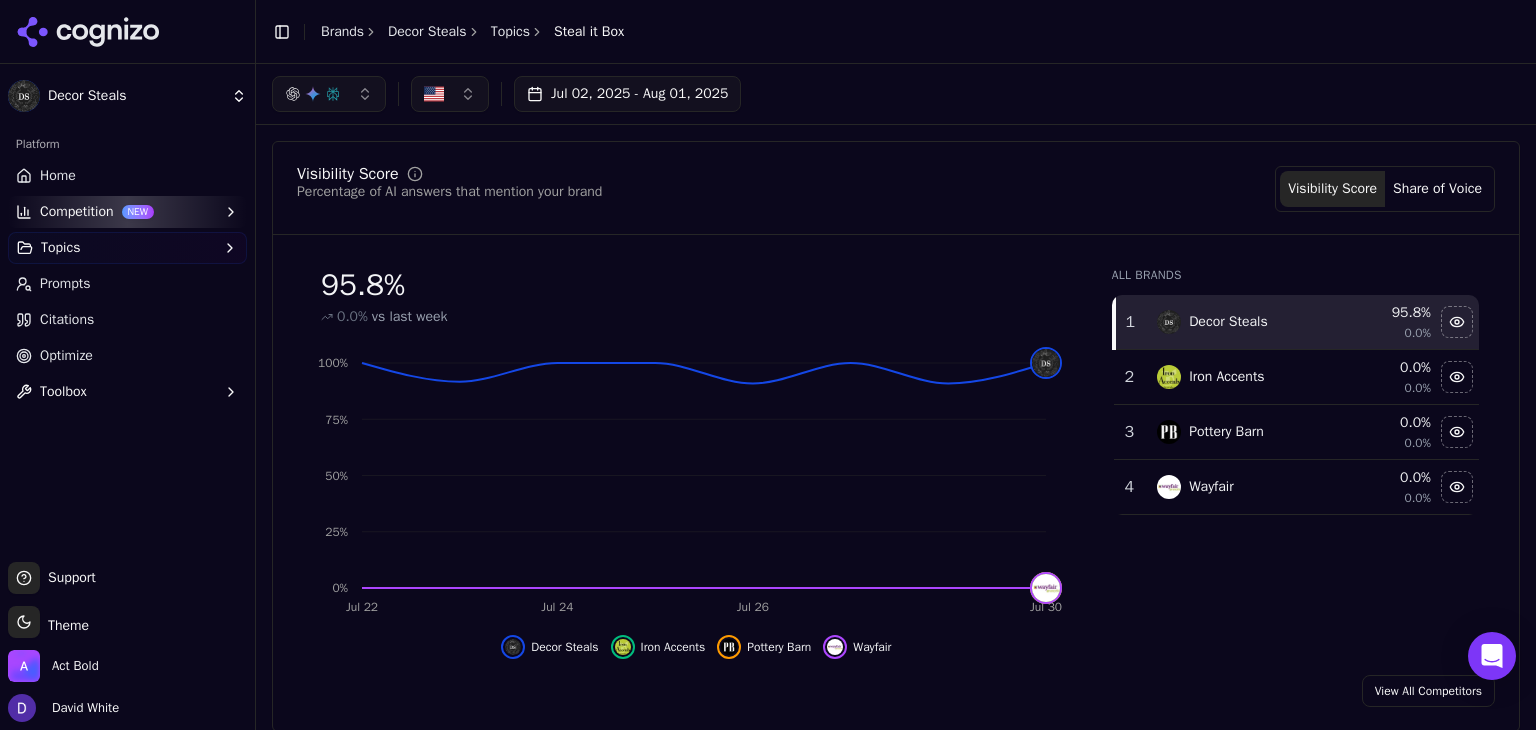 type 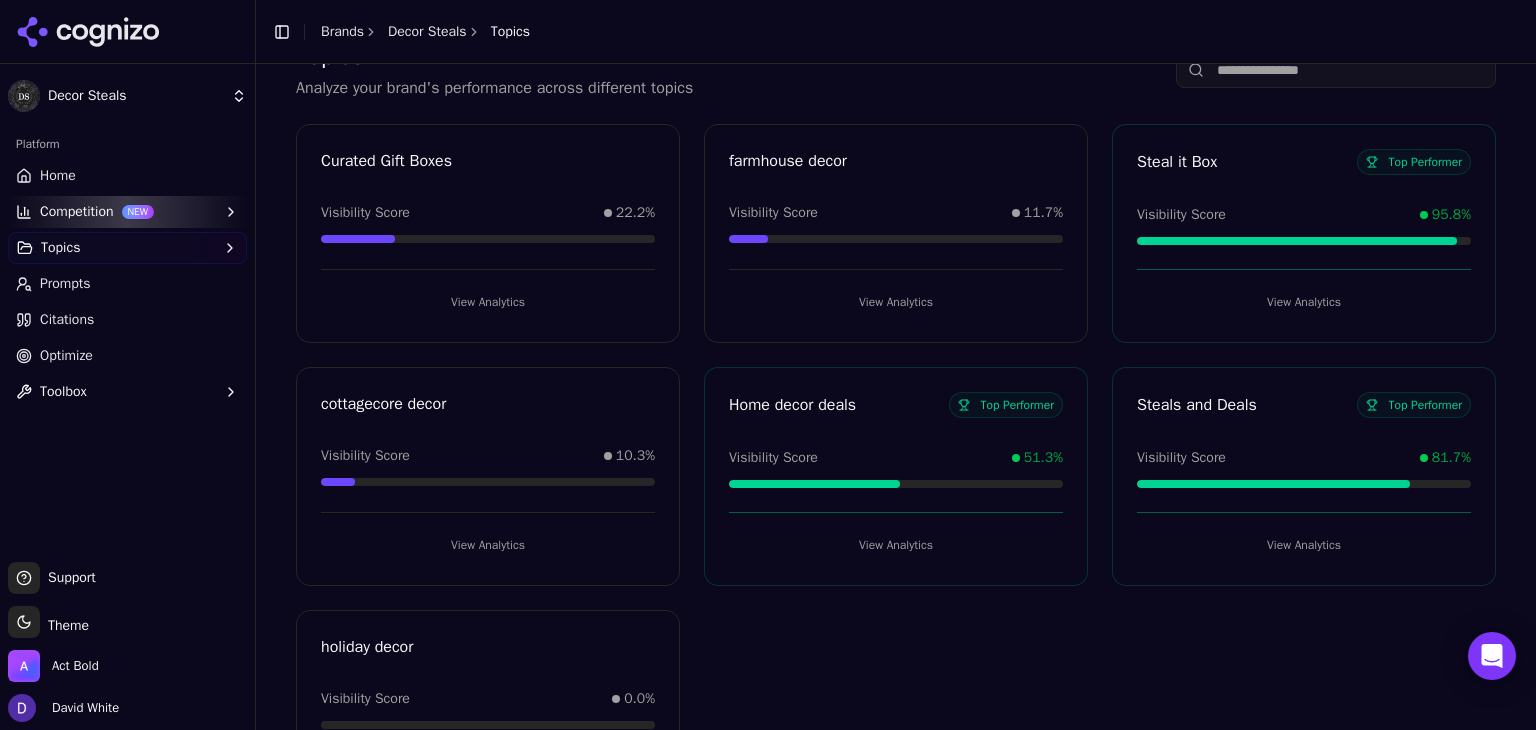 scroll, scrollTop: 198, scrollLeft: 0, axis: vertical 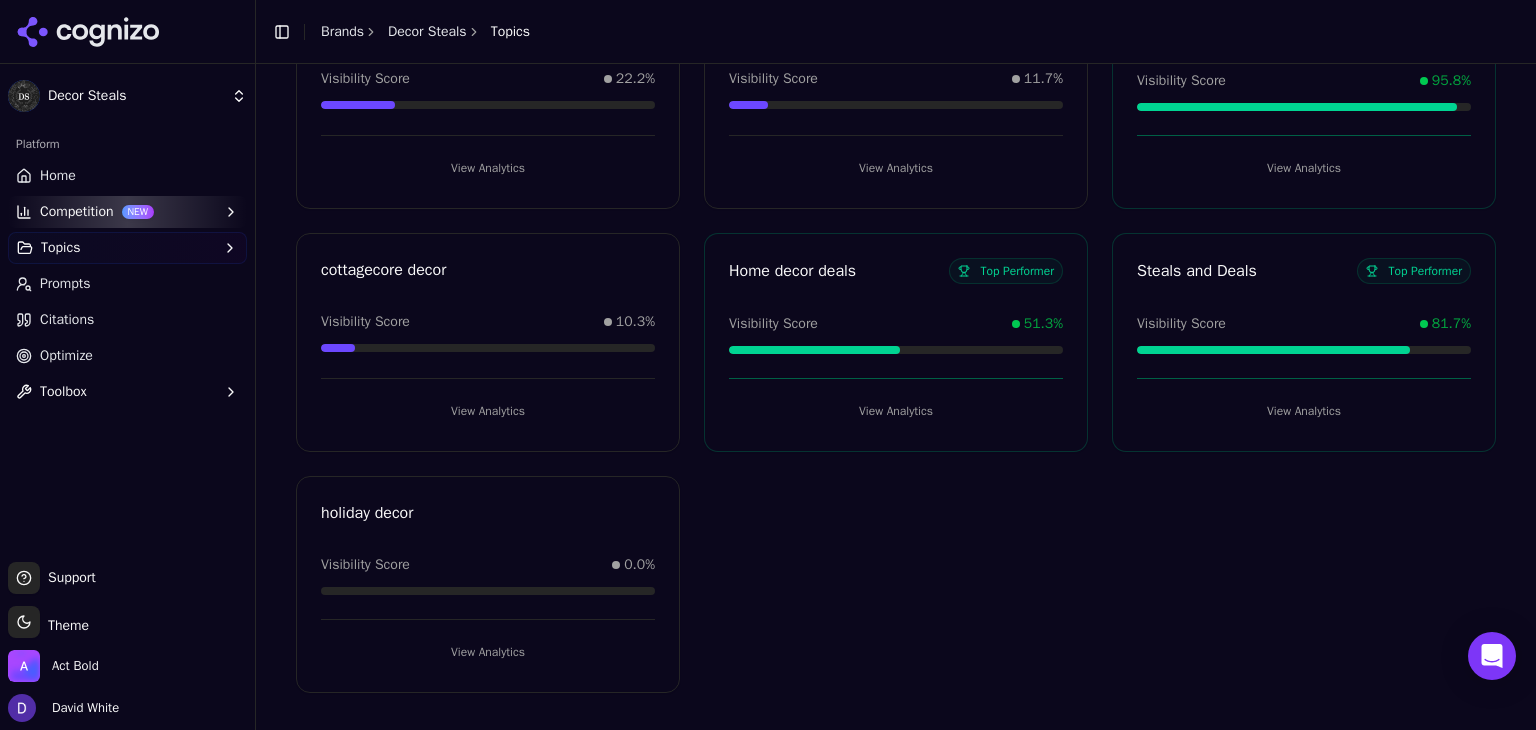 click on "holiday decor" at bounding box center [488, 513] 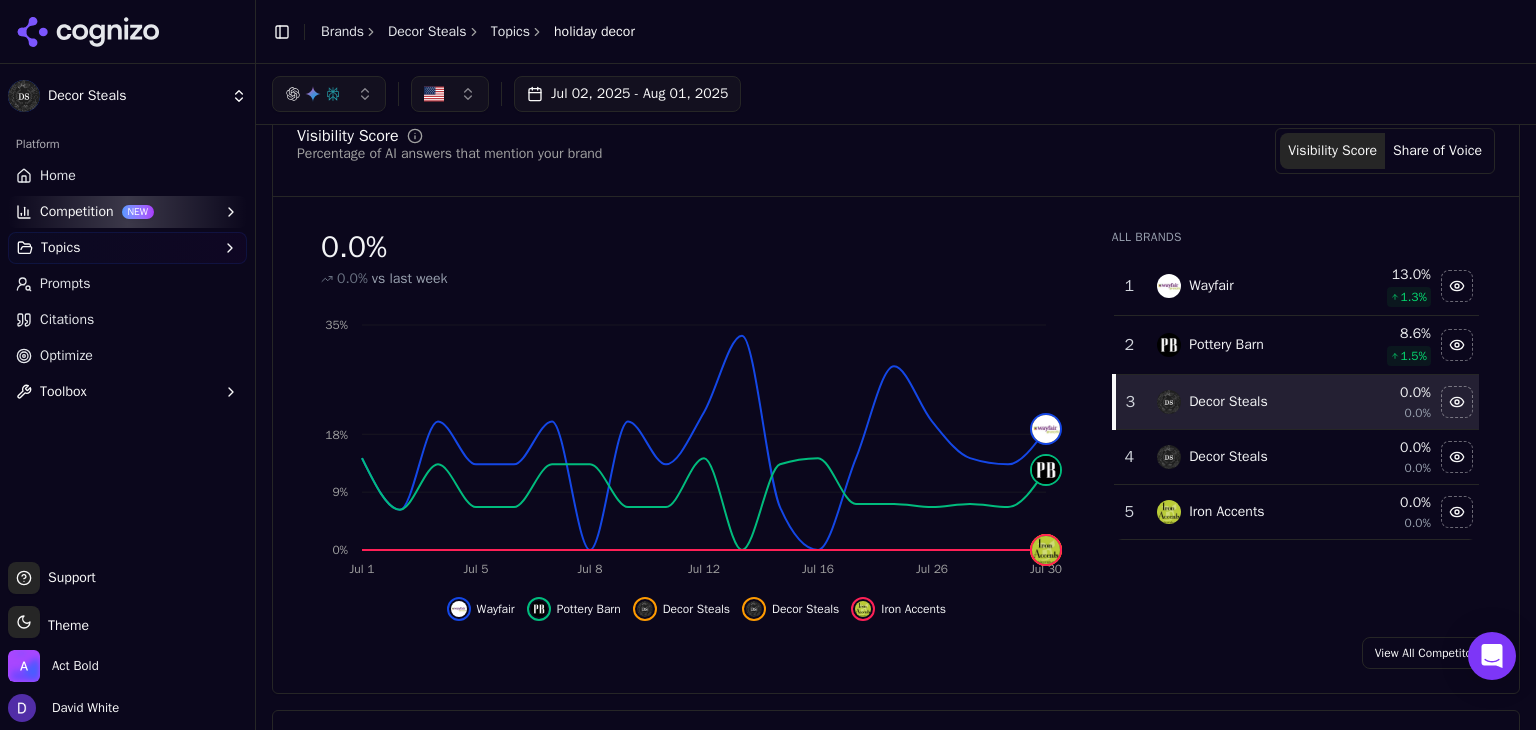 scroll, scrollTop: 0, scrollLeft: 0, axis: both 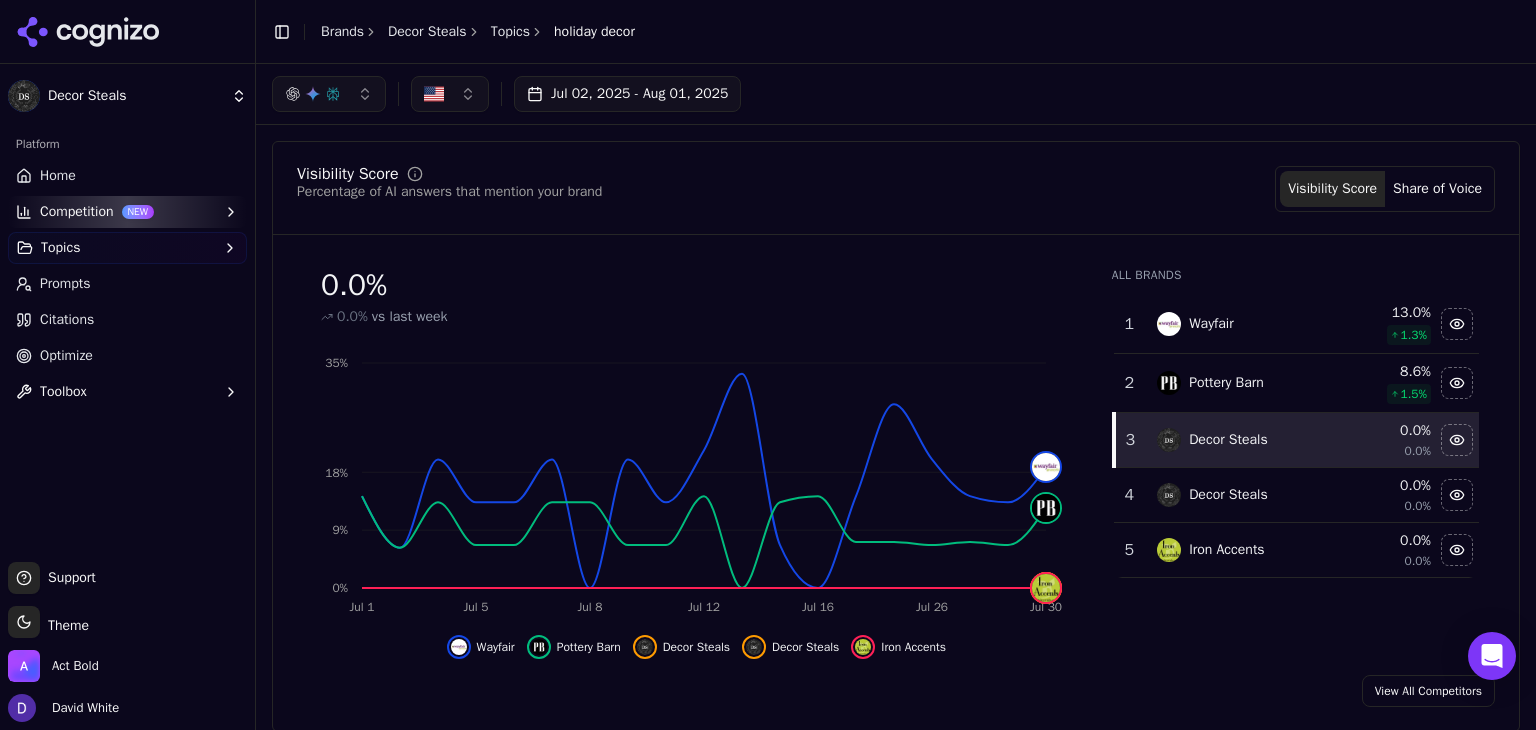 click on "Share of Voice" at bounding box center (1437, 189) 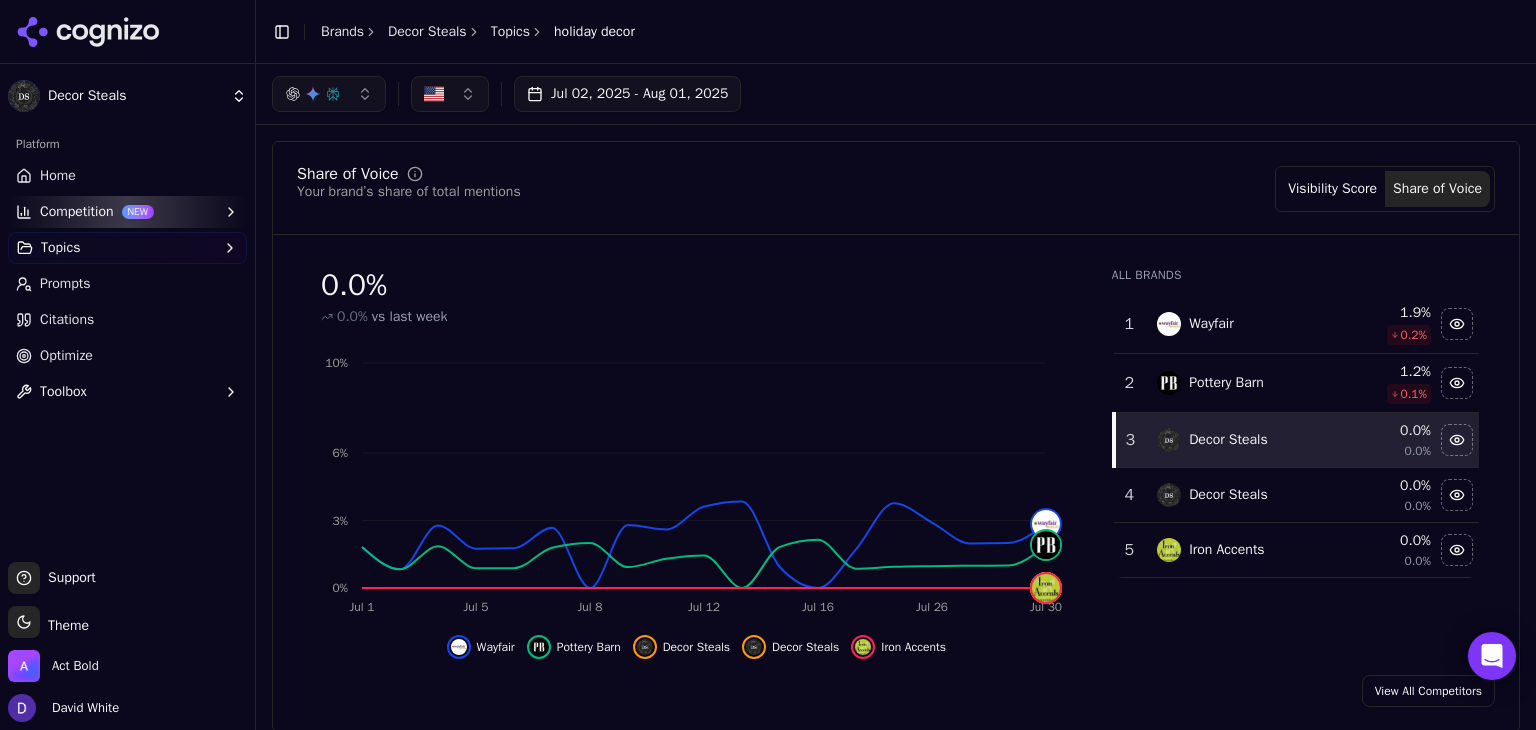 click on "Visibility Score" at bounding box center [1332, 189] 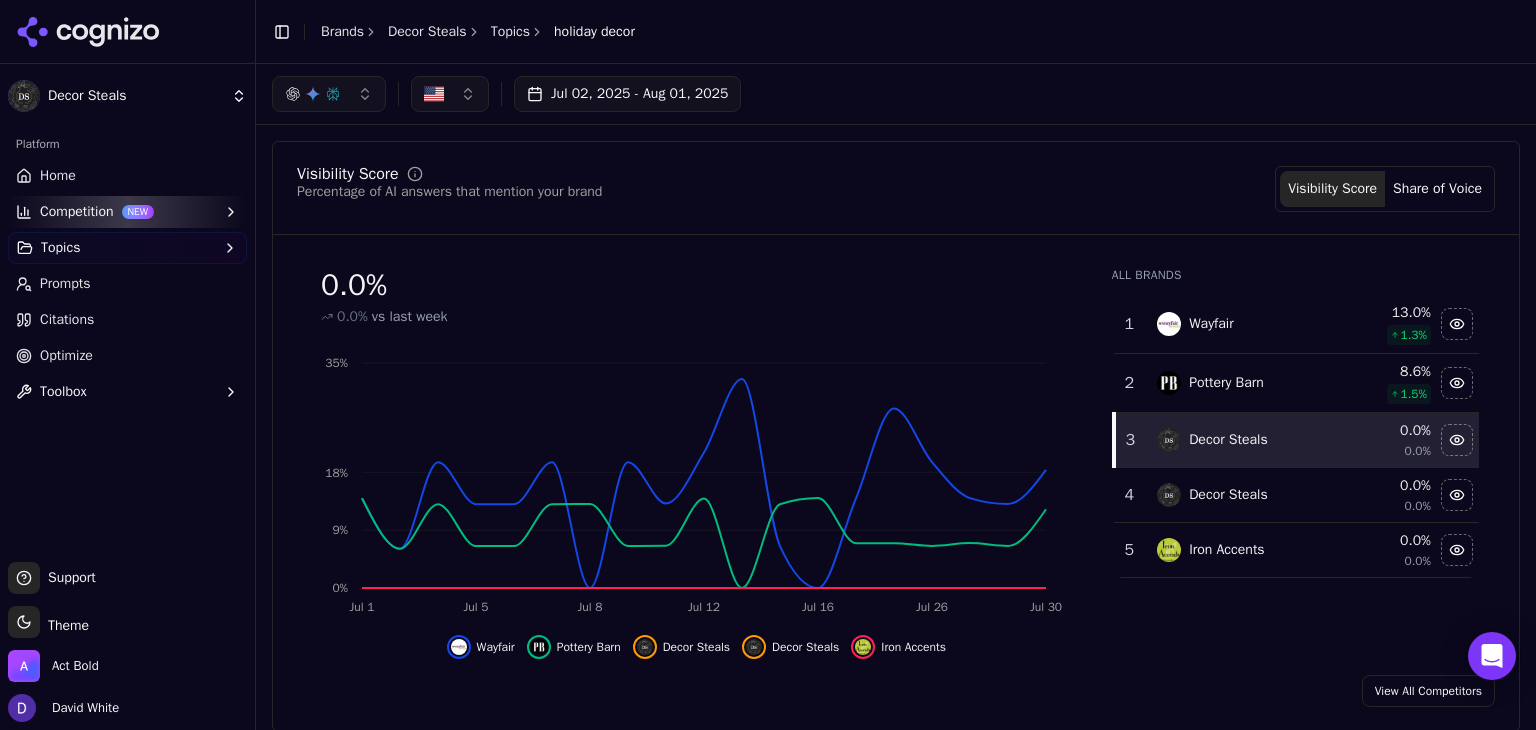 type 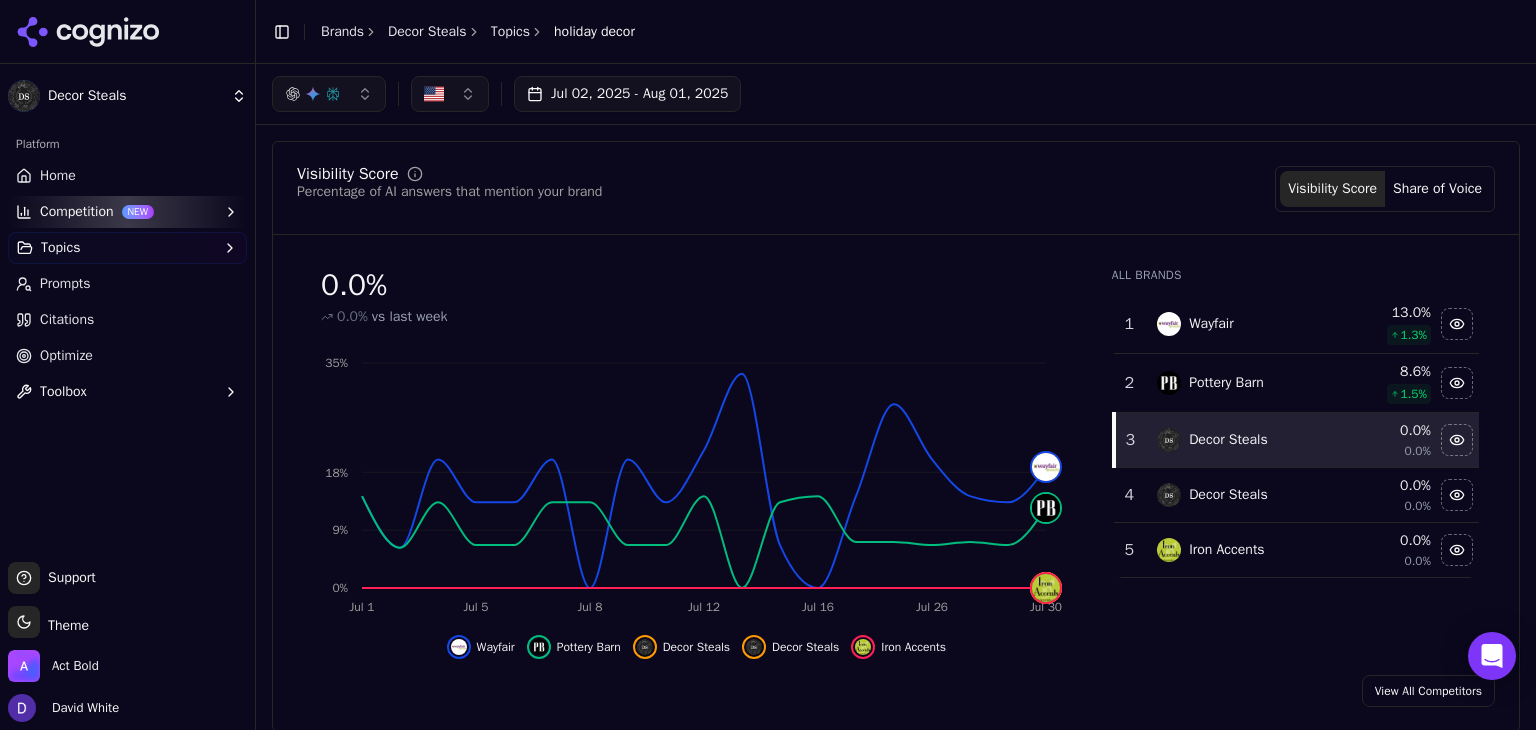 click on "Home" at bounding box center (58, 176) 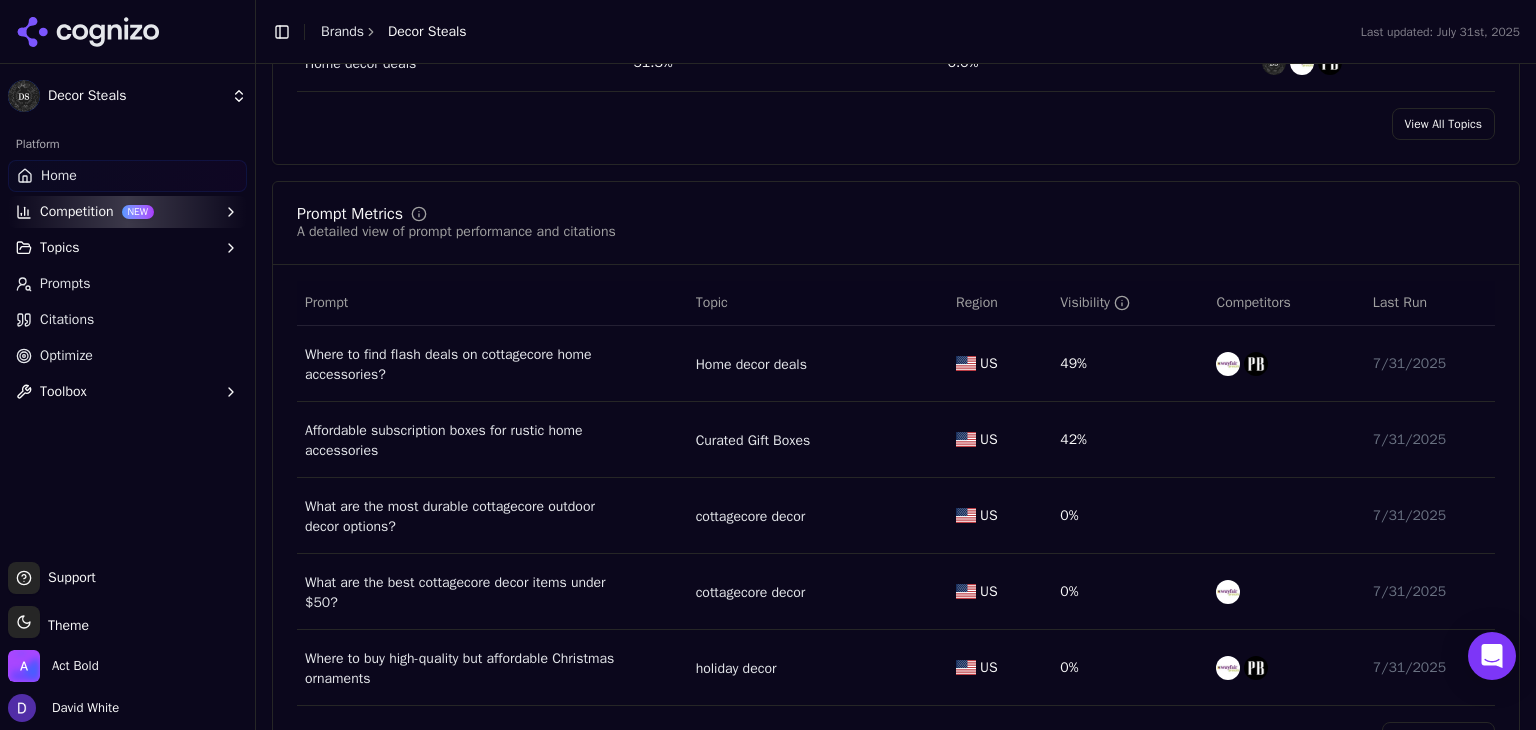scroll, scrollTop: 1333, scrollLeft: 0, axis: vertical 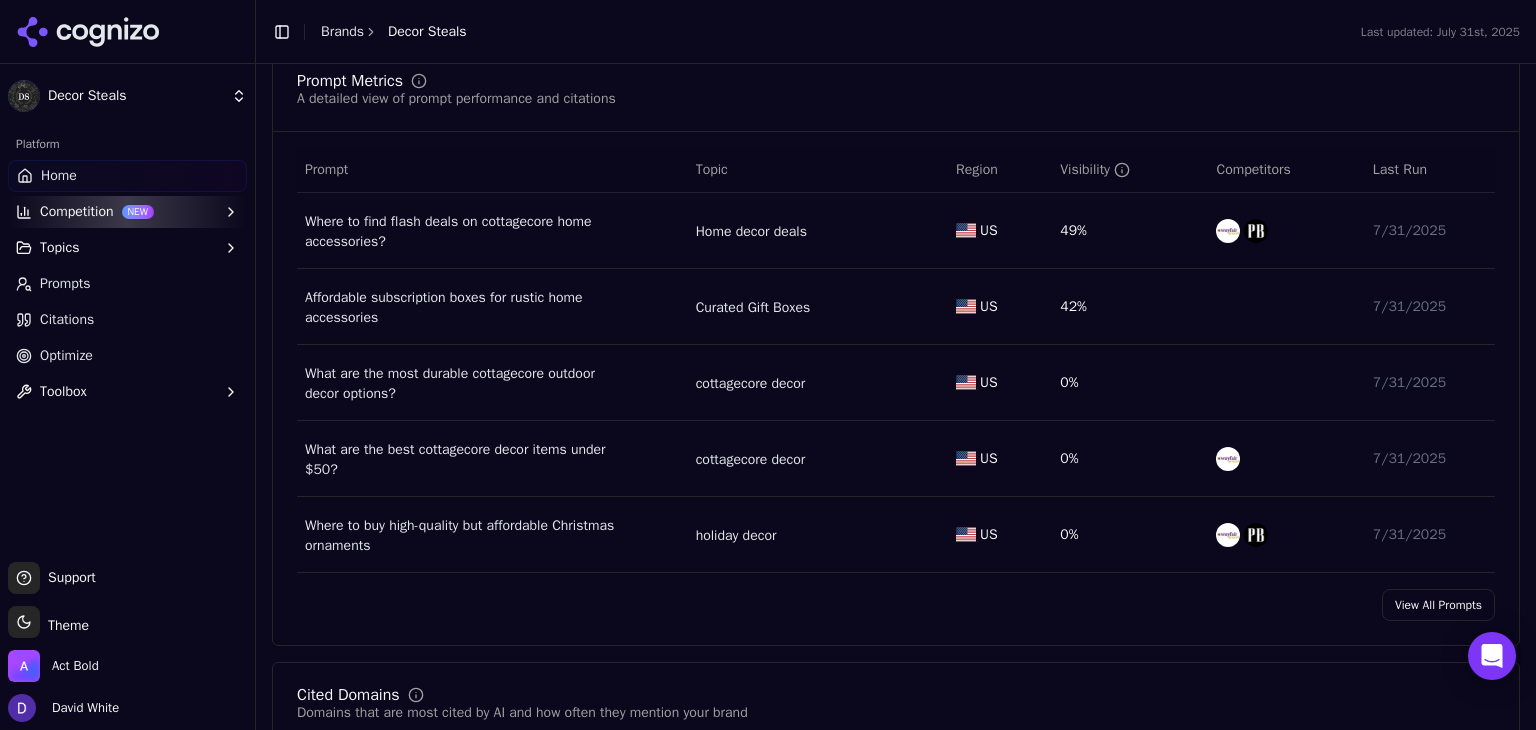 drag, startPoint x: 1380, startPoint y: 595, endPoint x: 1242, endPoint y: 525, distance: 154.7385 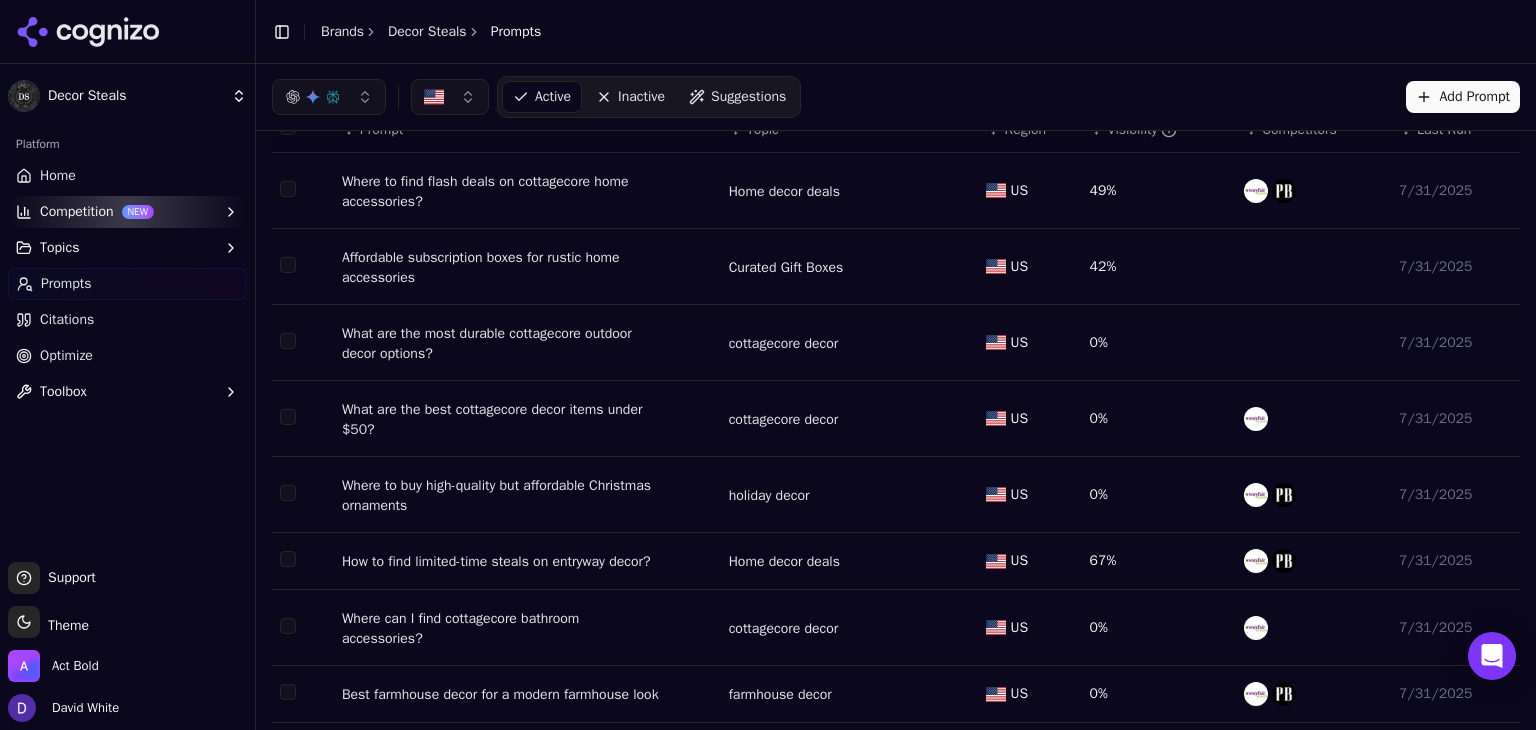 scroll, scrollTop: 0, scrollLeft: 0, axis: both 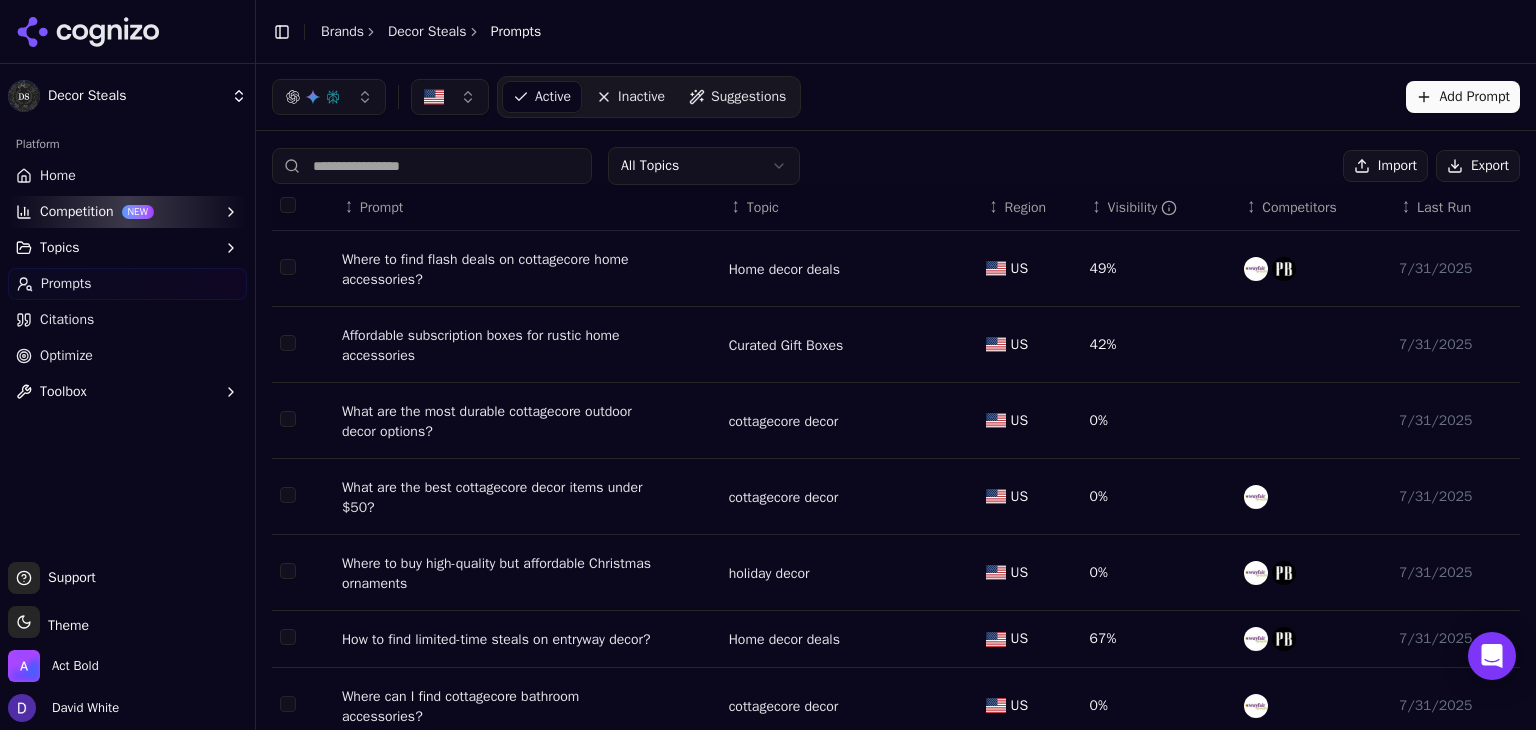 click on "Export" at bounding box center [1478, 166] 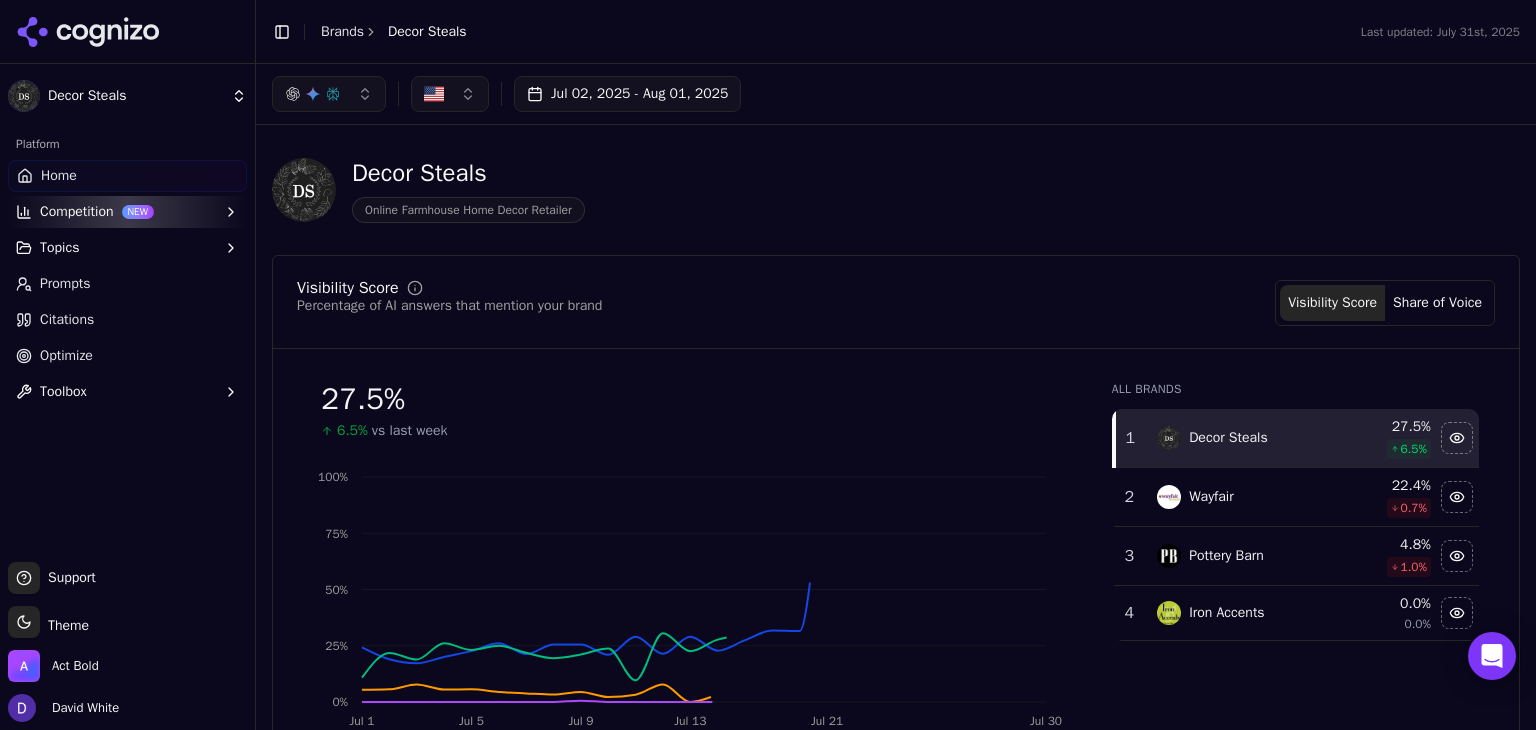 click on "Citations" at bounding box center [67, 320] 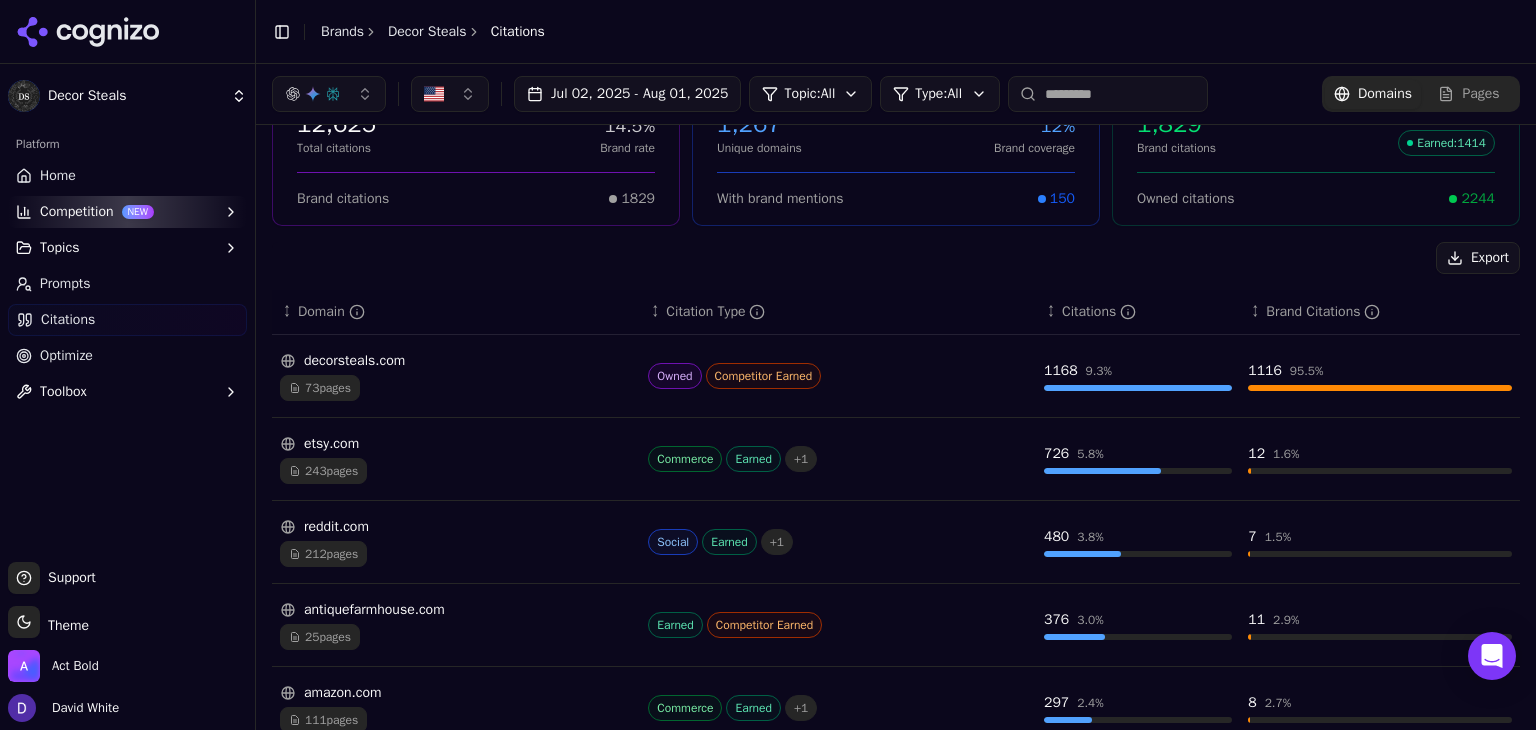 scroll, scrollTop: 0, scrollLeft: 0, axis: both 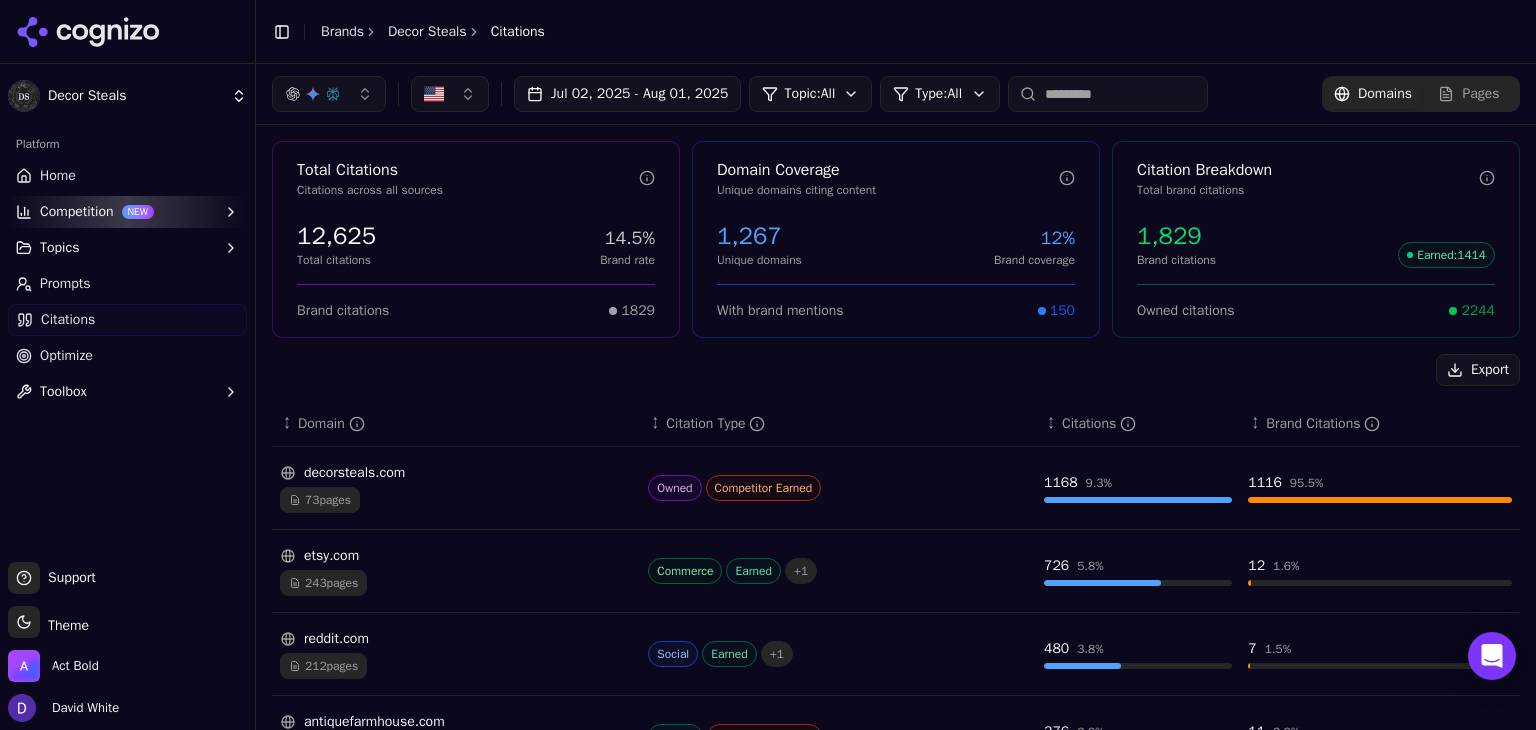 click on "Brands" at bounding box center [342, 31] 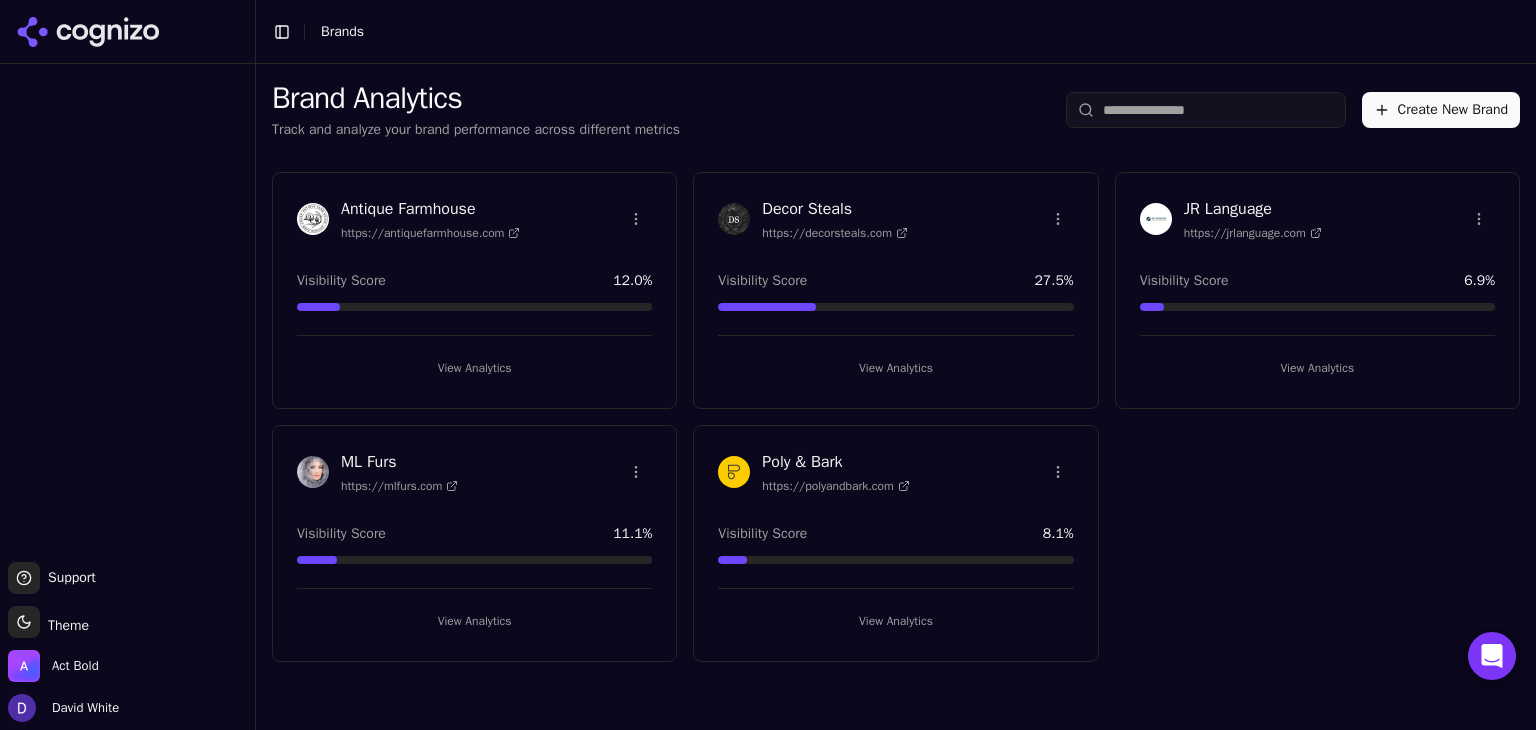 click on "Antique Farmhouse" at bounding box center [430, 209] 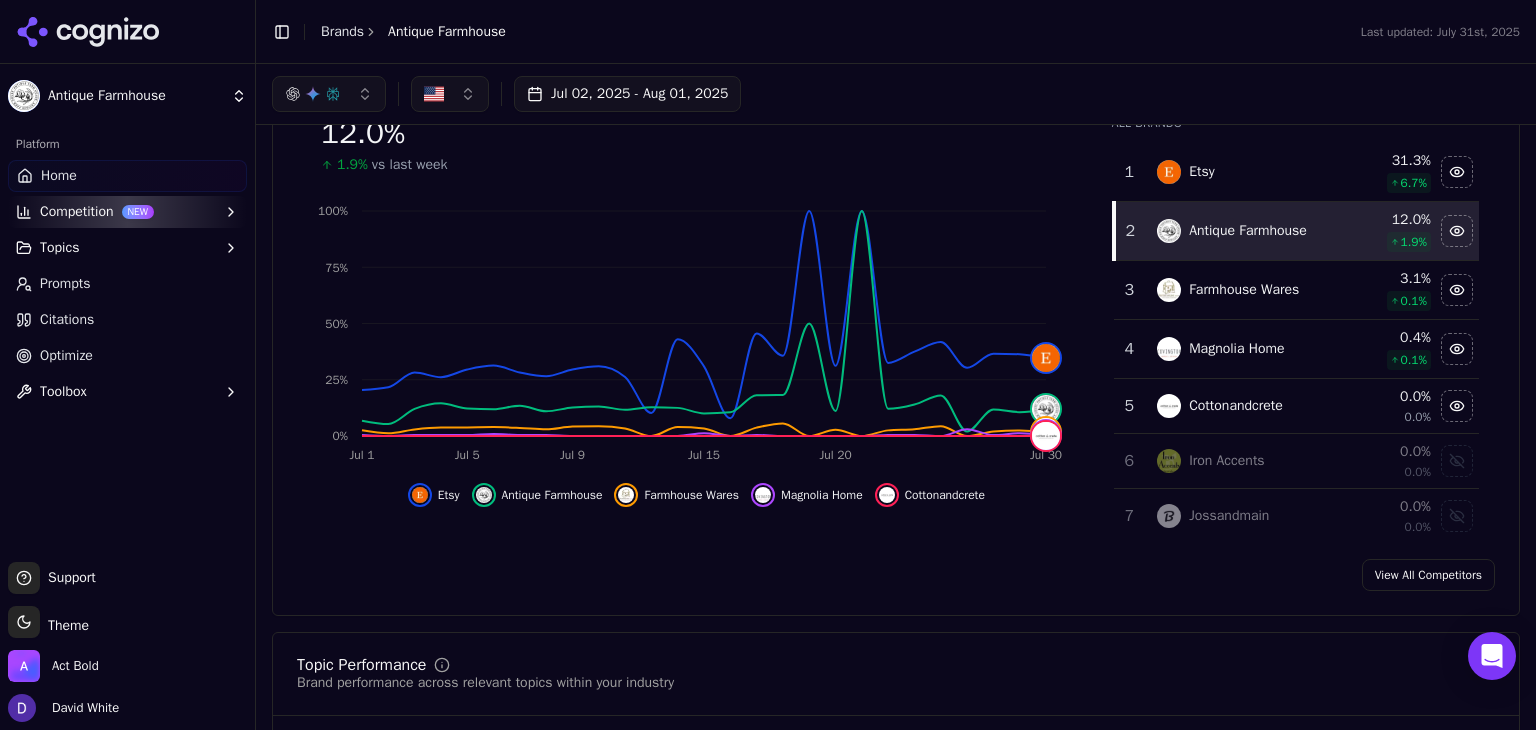 click on "View All Competitors" at bounding box center (1428, 575) 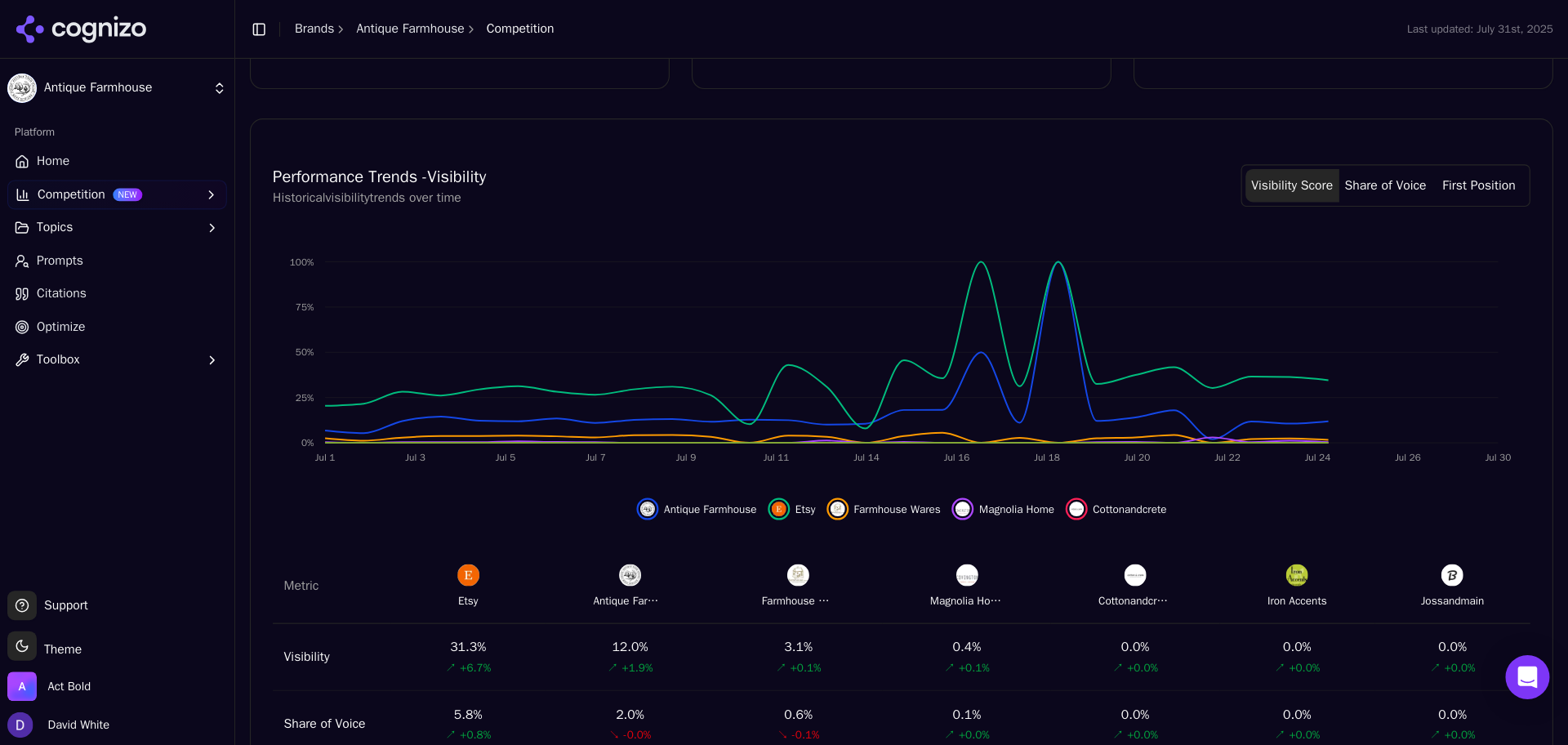 scroll, scrollTop: 419, scrollLeft: 0, axis: vertical 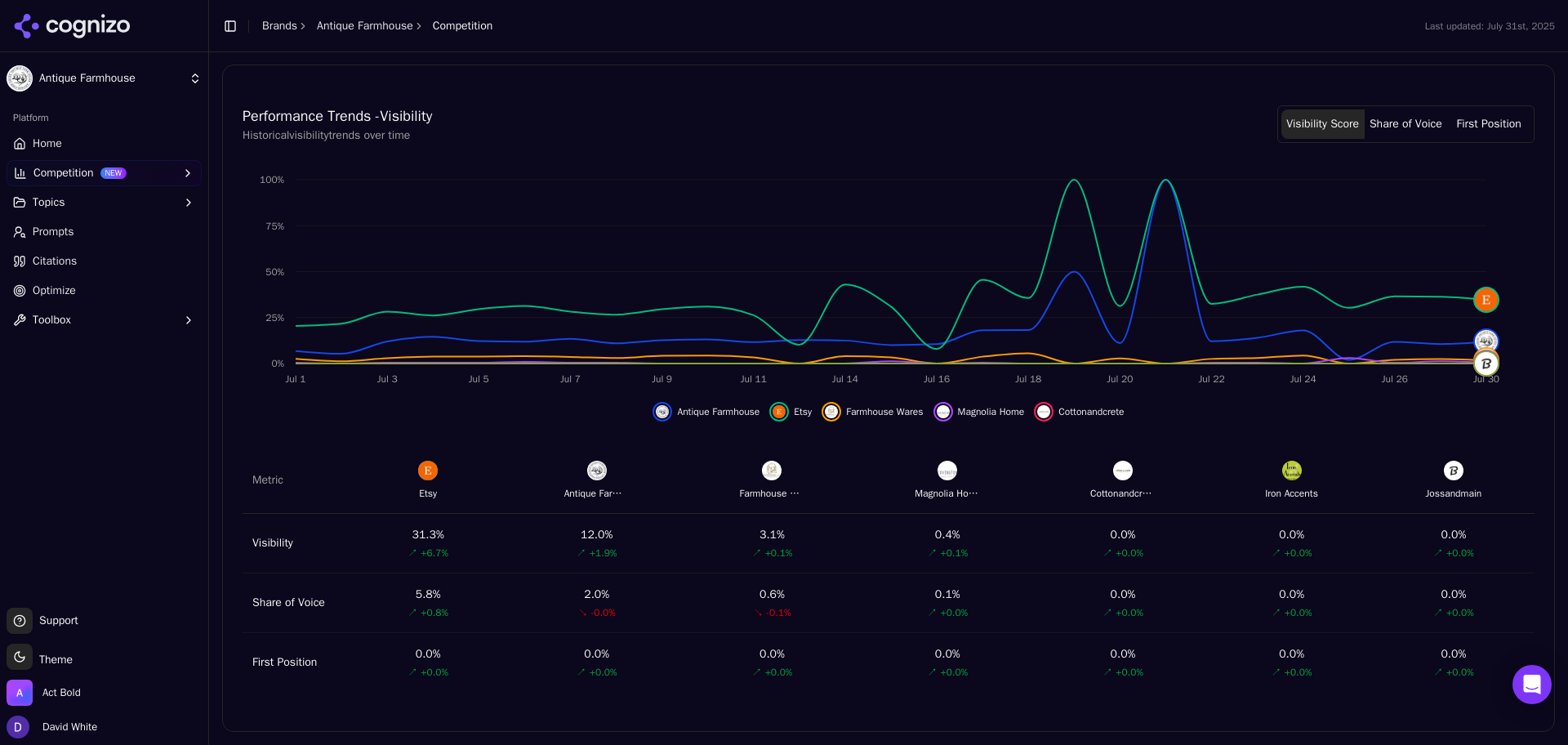 click on "Cottonandcrete" at bounding box center [1123, 493] 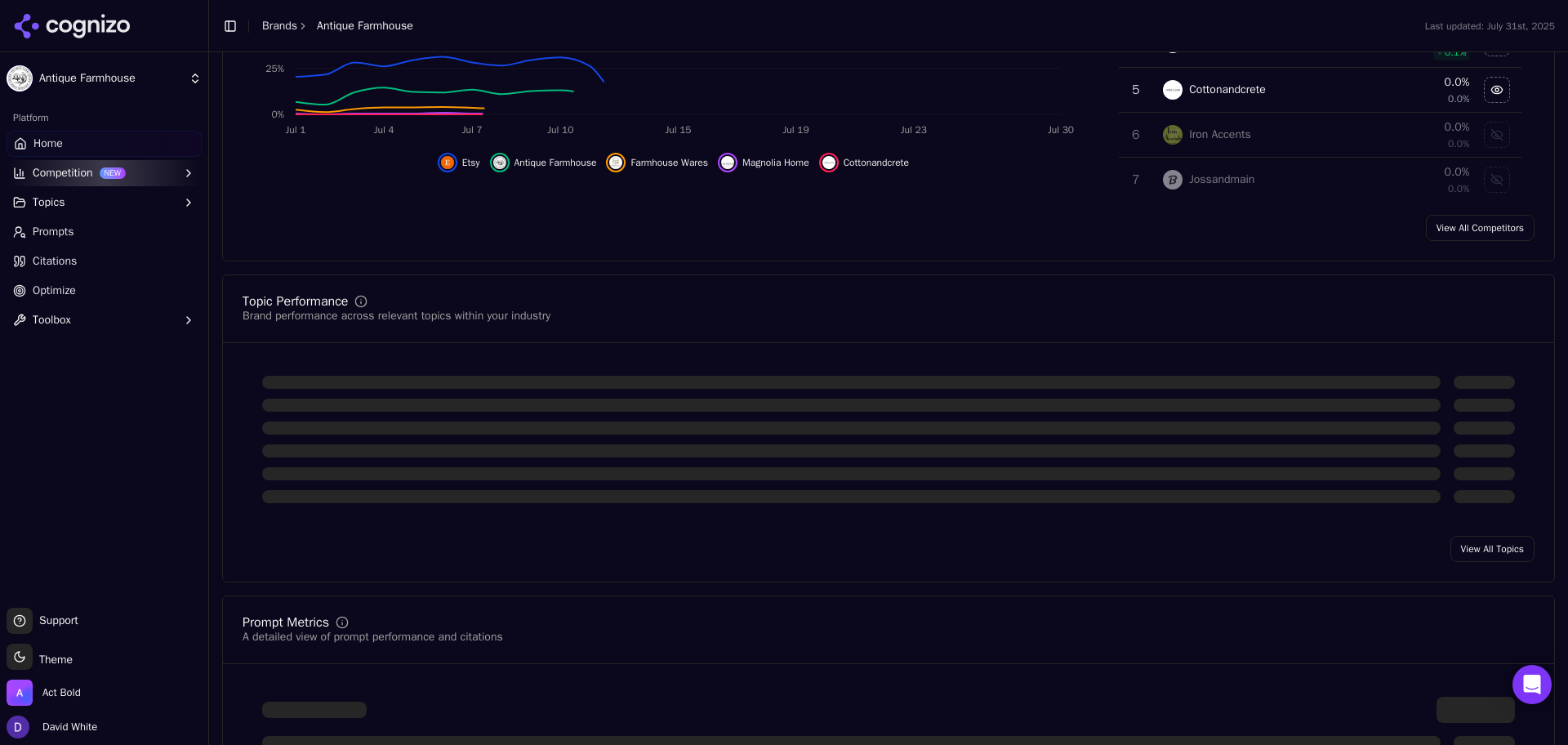 click on "Topics" at bounding box center [104, 203] 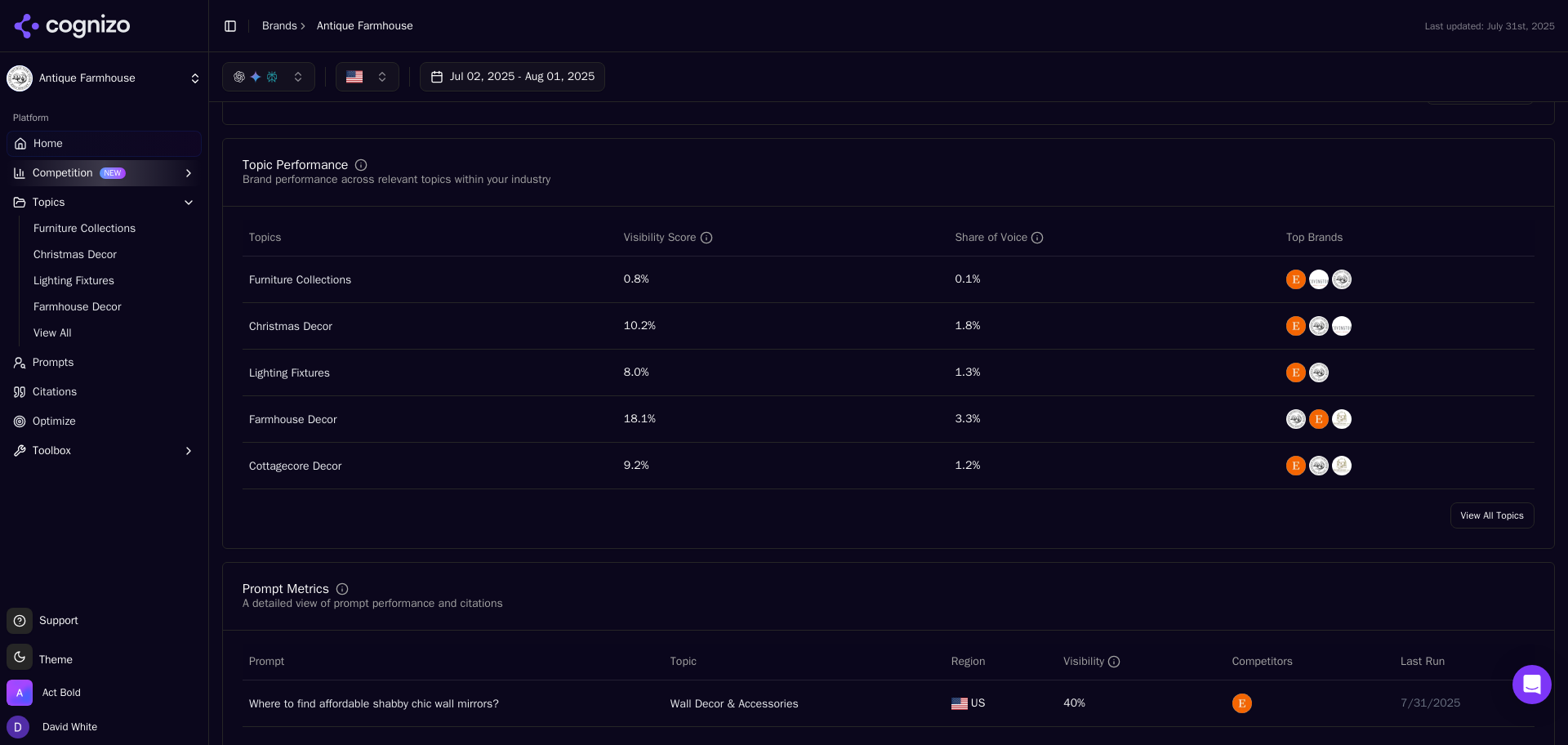 scroll, scrollTop: 459, scrollLeft: 0, axis: vertical 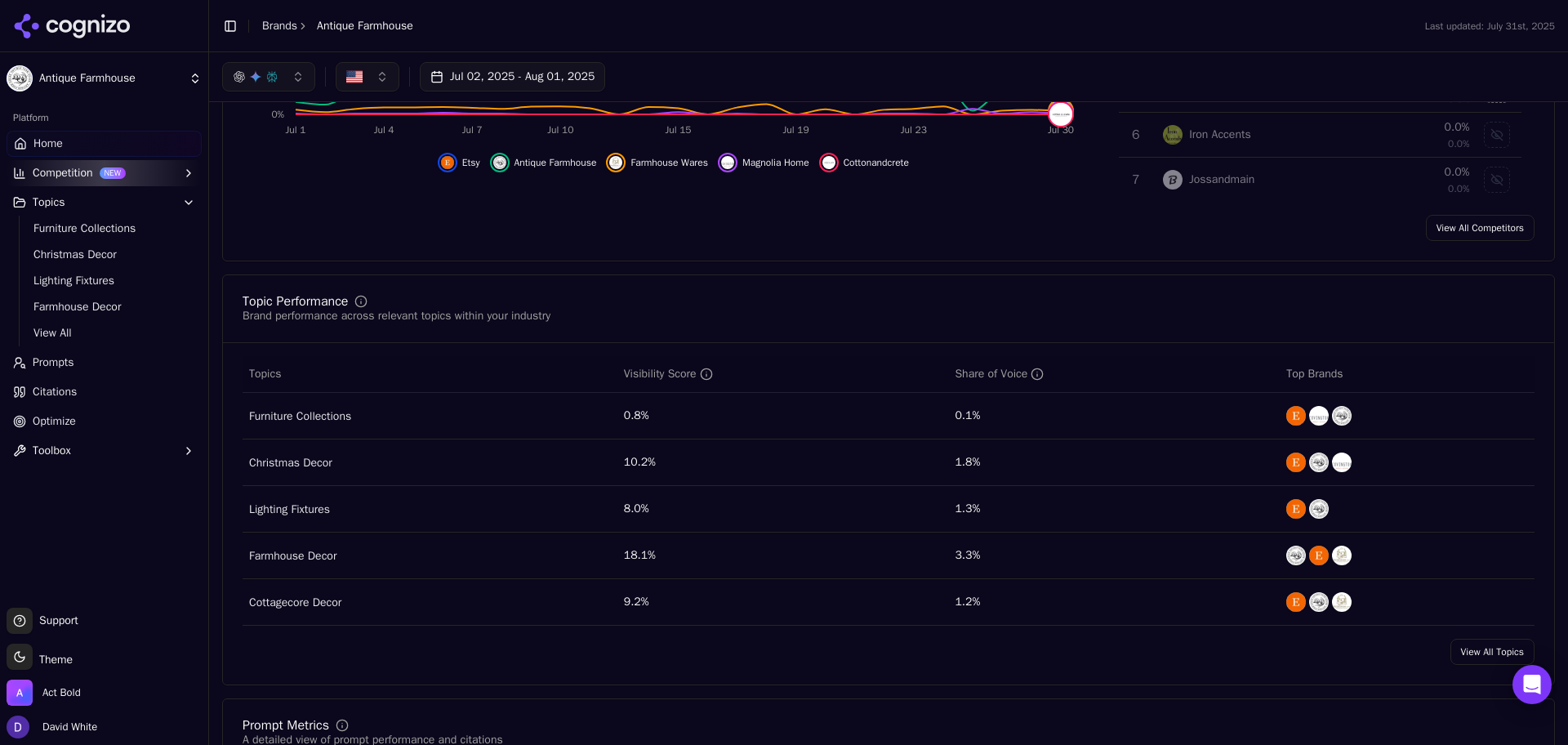 click on "Topic Performance Brand performance across relevant topics within your industry Topics Visibility Score Share of Voice Top Brands Furniture Collections 0.8% 0.1% Christmas Decor 10.2% 1.8% Lighting Fixtures 8.0% 1.3% Farmhouse Decor 18.1% 3.3% Cottagecore Decor 9.2% 1.2% View All Topics" at bounding box center [889, 480] 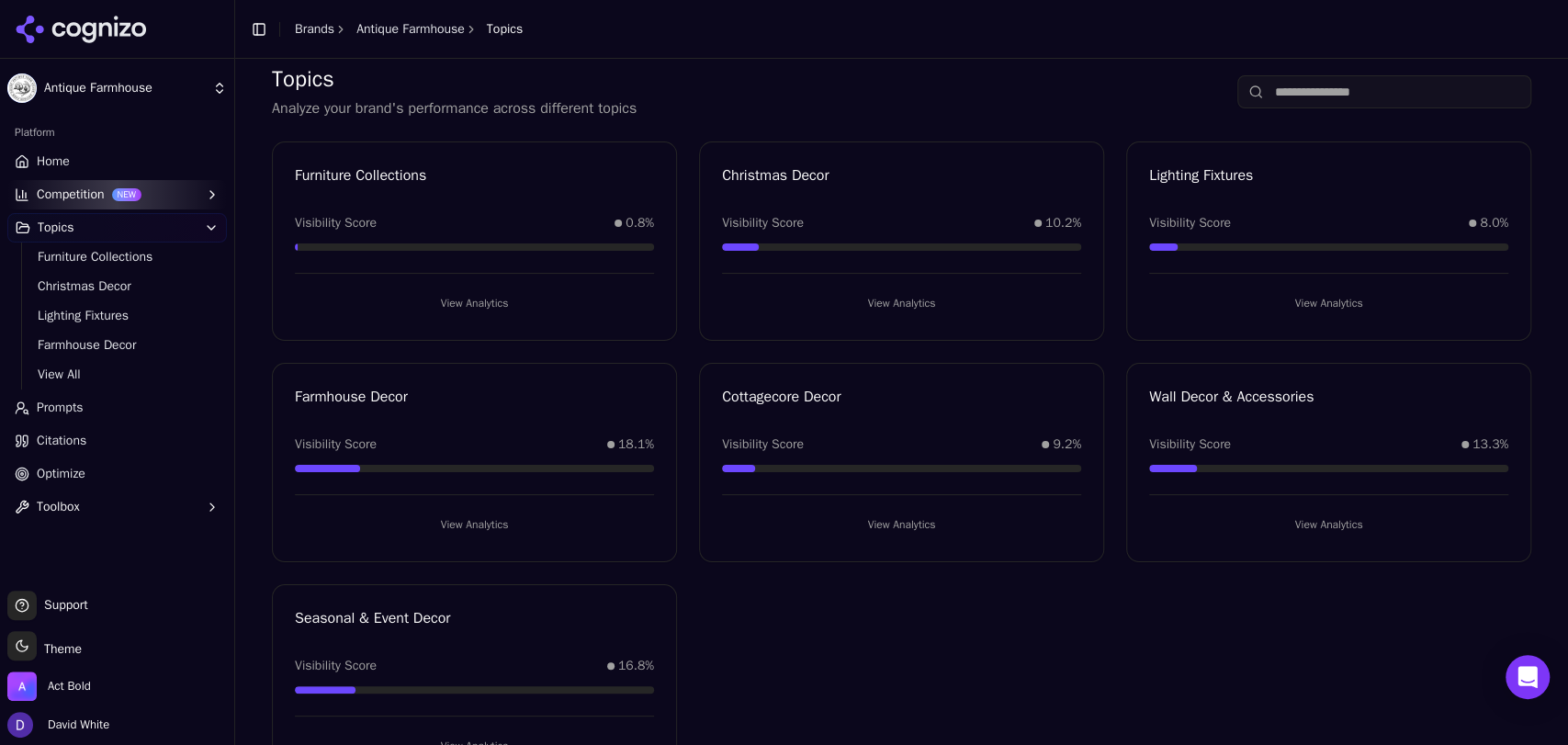 scroll, scrollTop: 0, scrollLeft: 0, axis: both 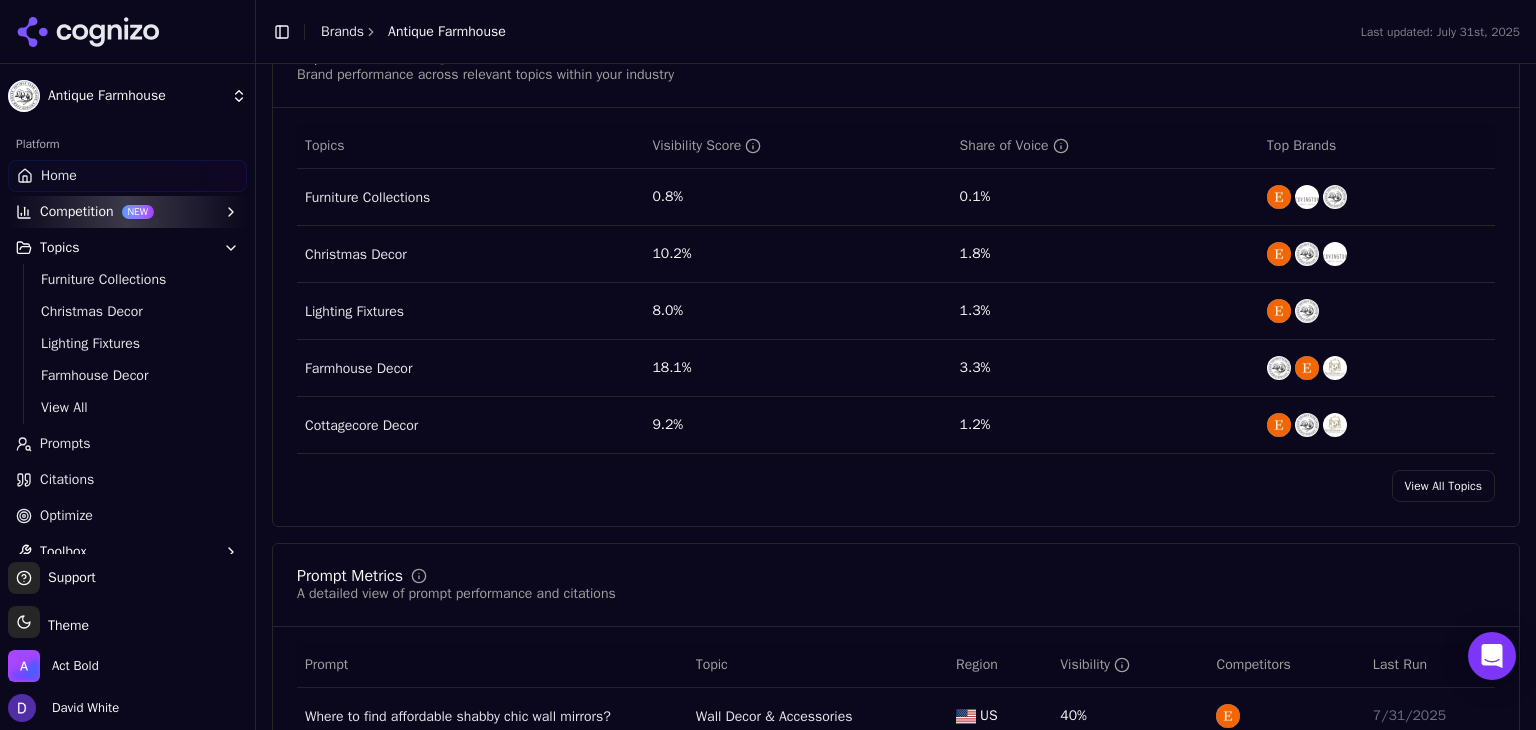click on "View All Topics" at bounding box center [1443, 486] 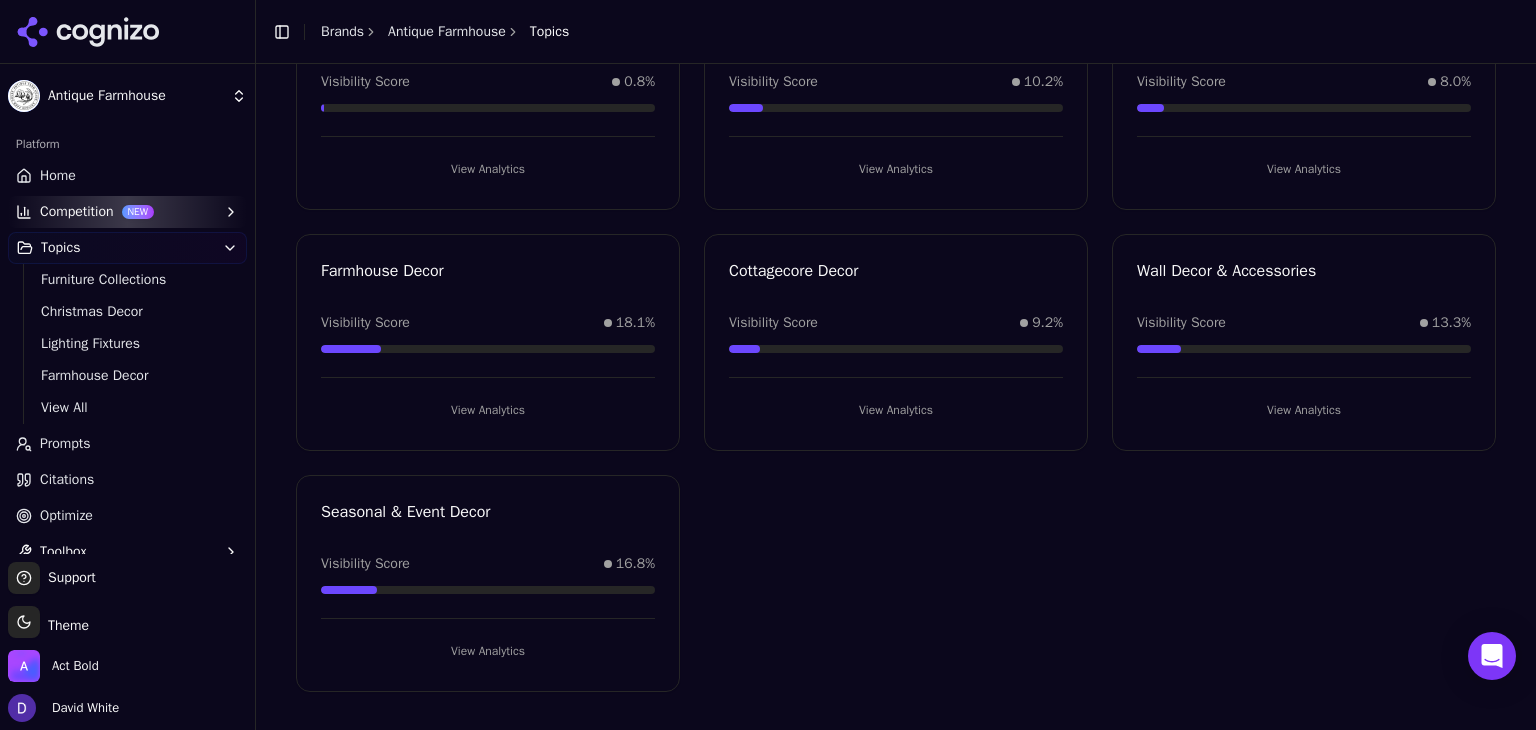 scroll, scrollTop: 61, scrollLeft: 0, axis: vertical 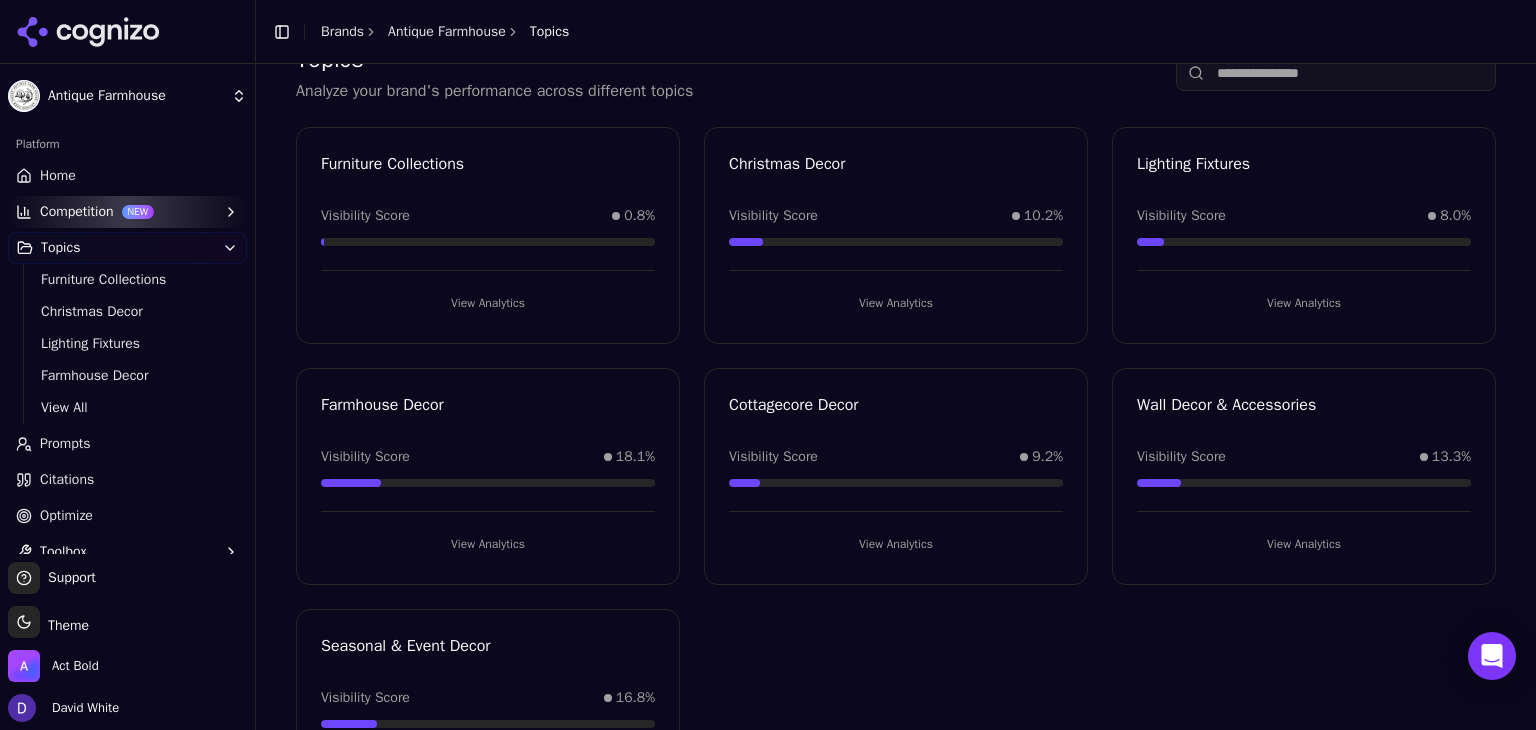 click on "View Analytics" at bounding box center (488, 544) 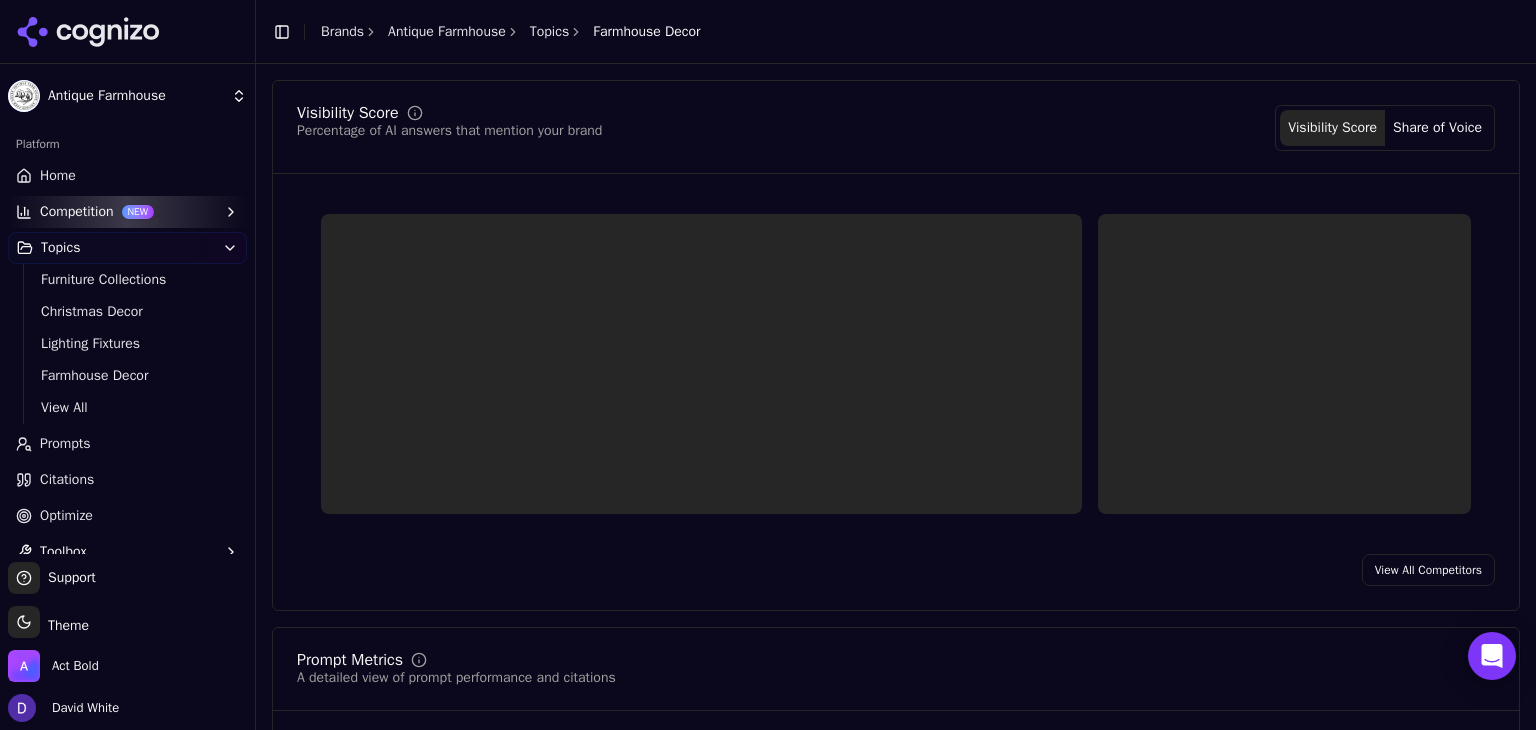 scroll, scrollTop: 122, scrollLeft: 0, axis: vertical 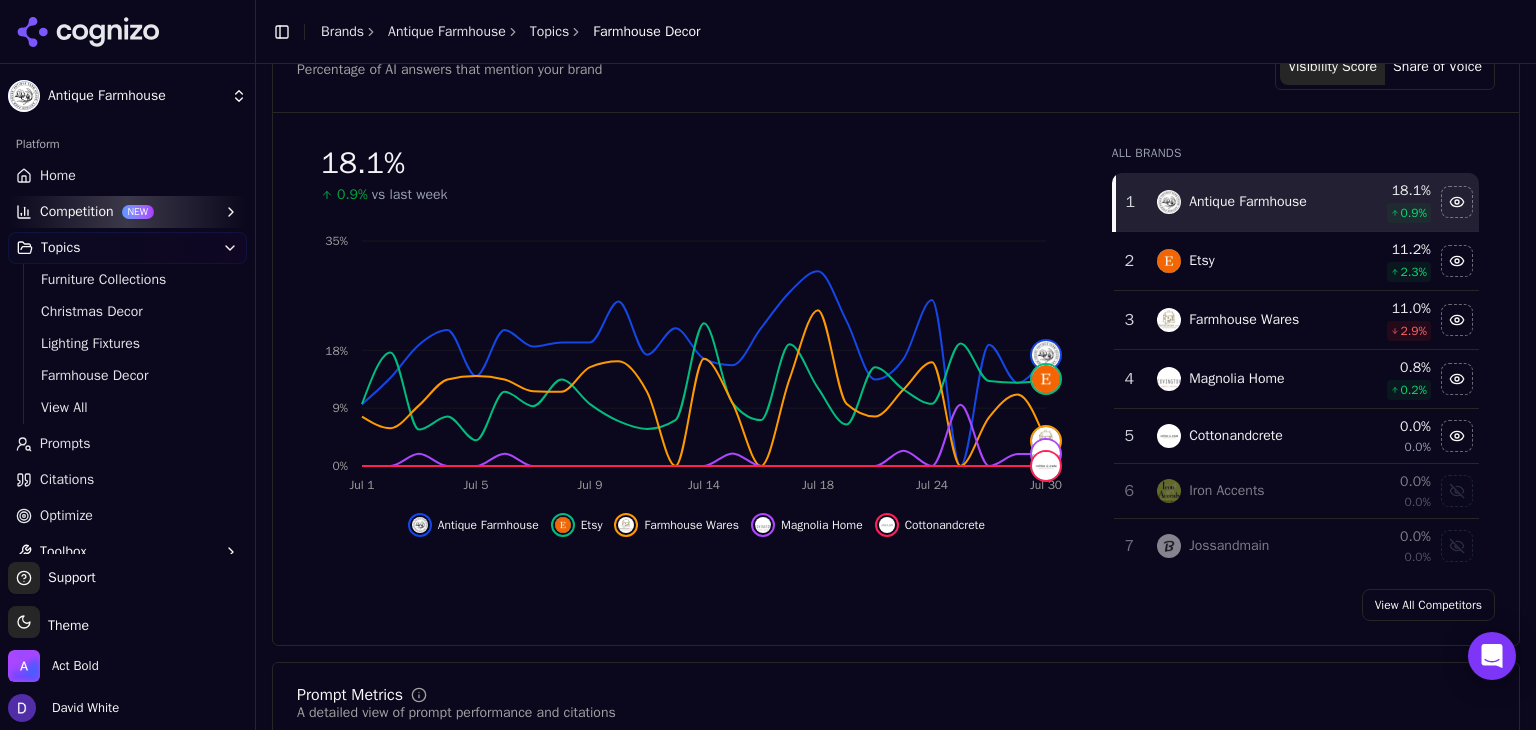 click on "Toggle Sidebar Brands Antique Farmhouse Topics Farmhouse Decor" at bounding box center (896, 32) 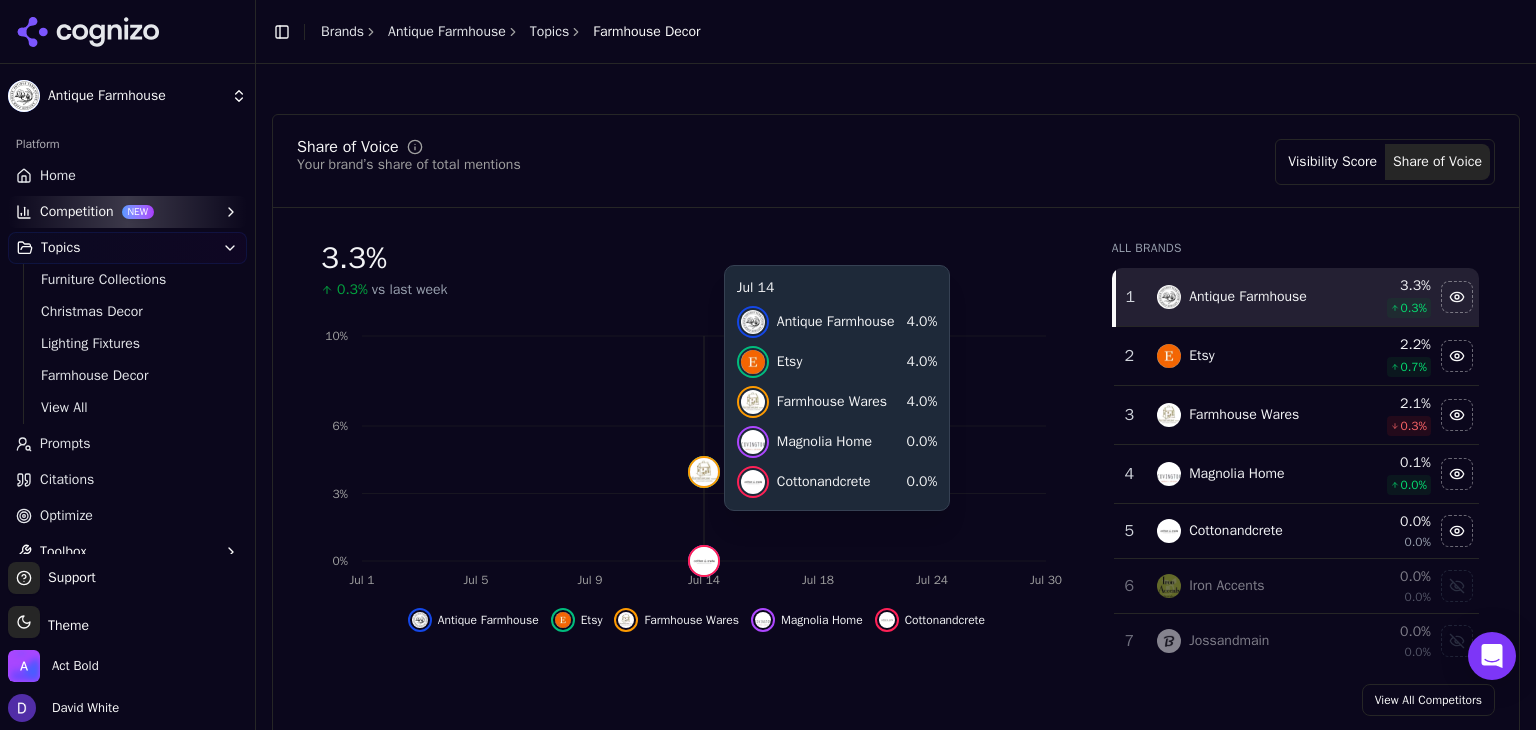 scroll, scrollTop: 122, scrollLeft: 0, axis: vertical 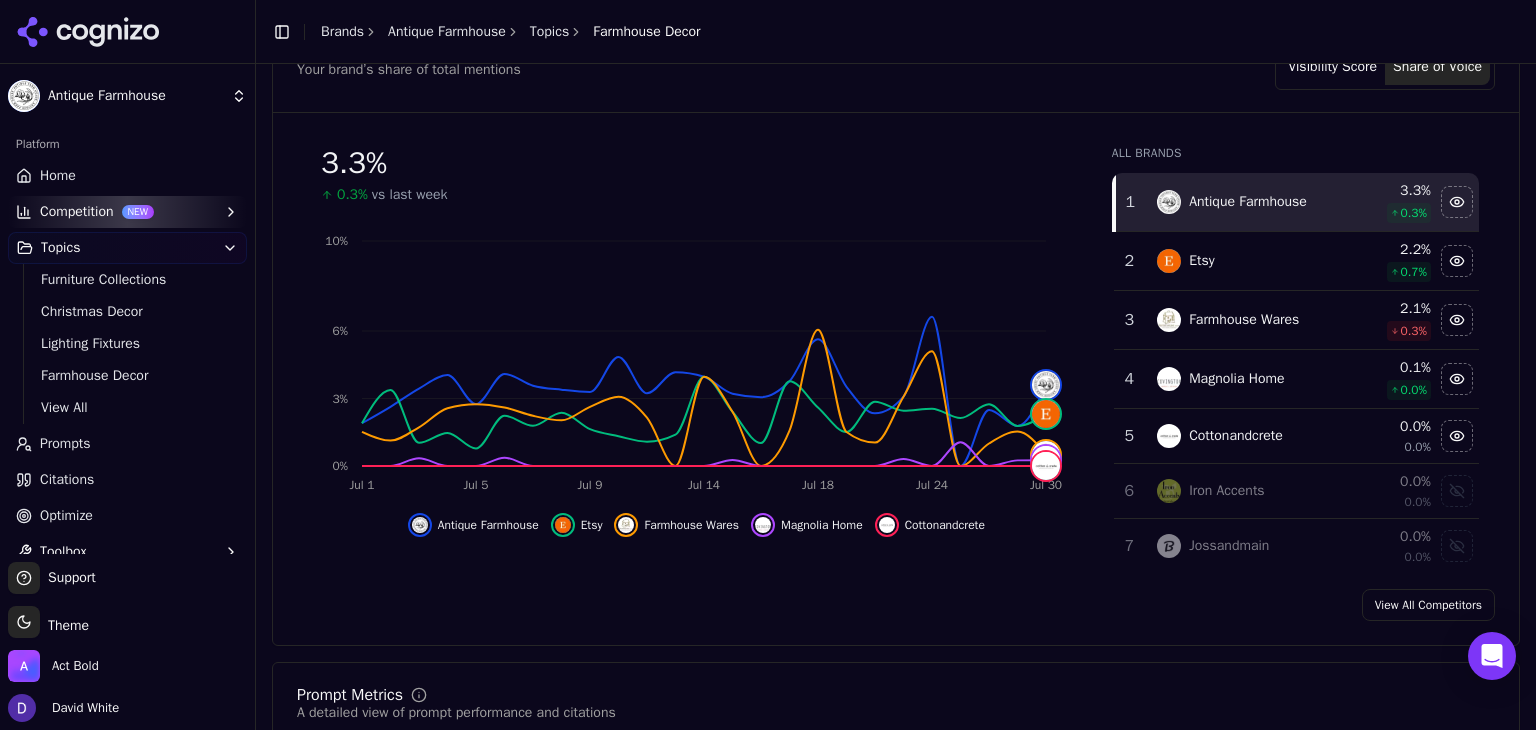 click on "Visibility Score" at bounding box center [1332, 67] 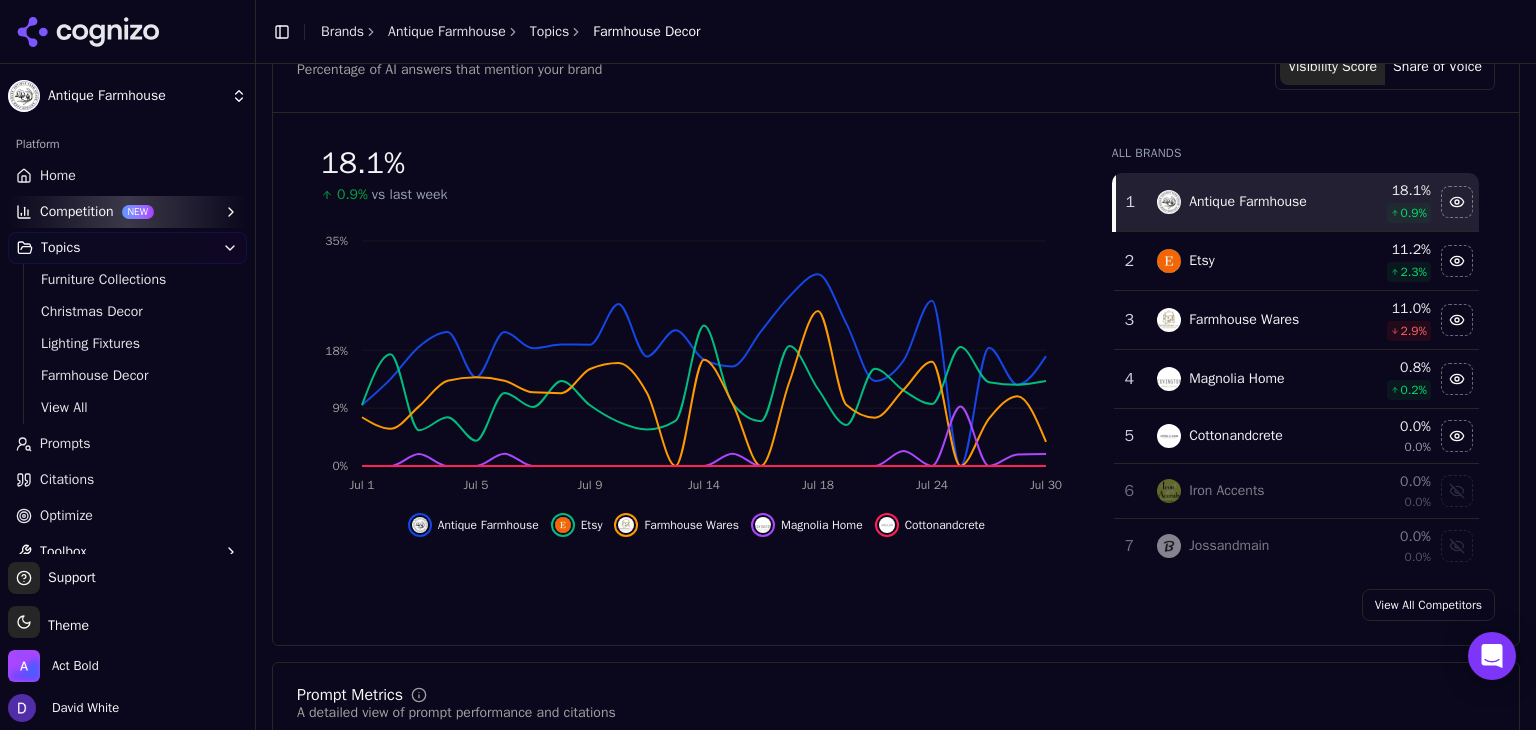 type 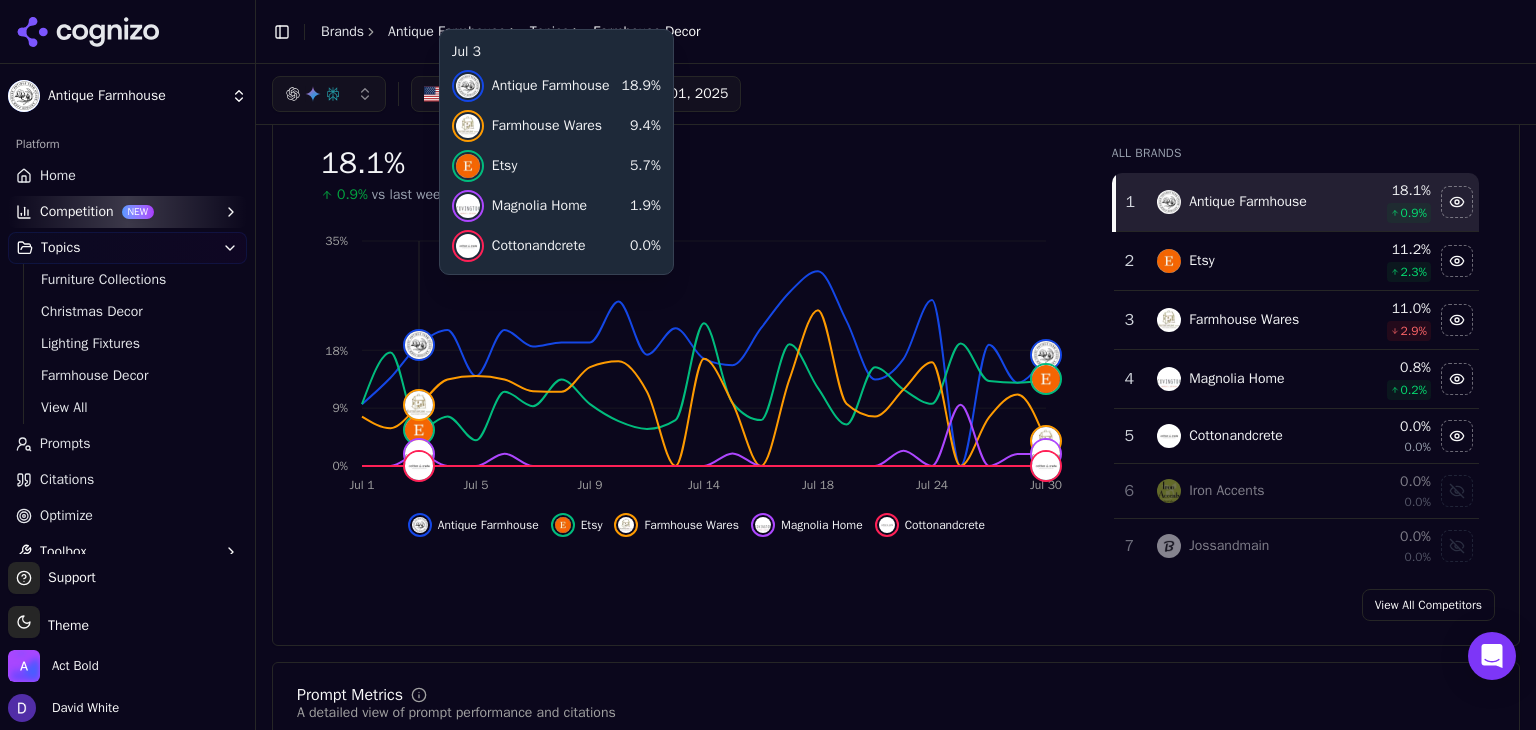 scroll, scrollTop: 0, scrollLeft: 0, axis: both 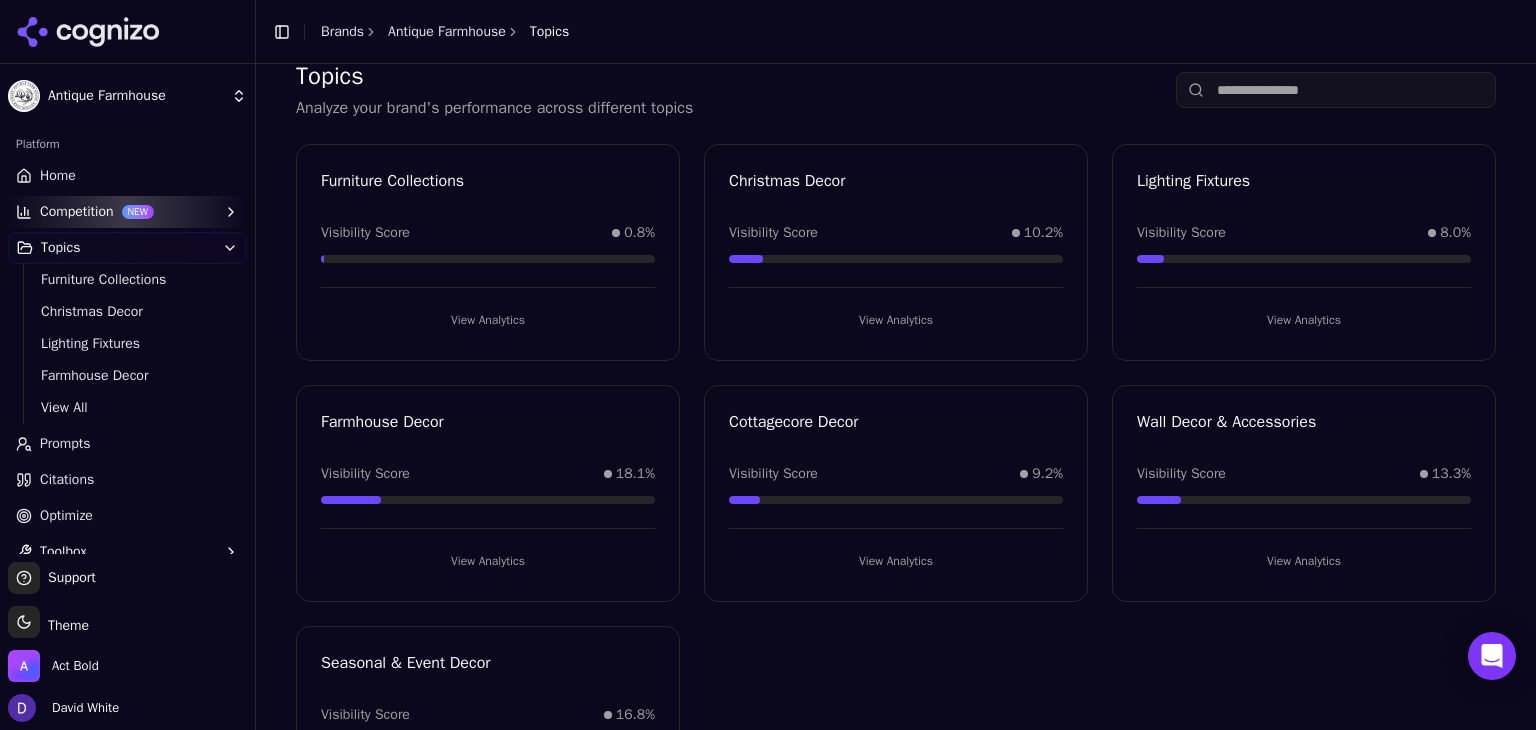 click on "View Analytics" at bounding box center [488, 320] 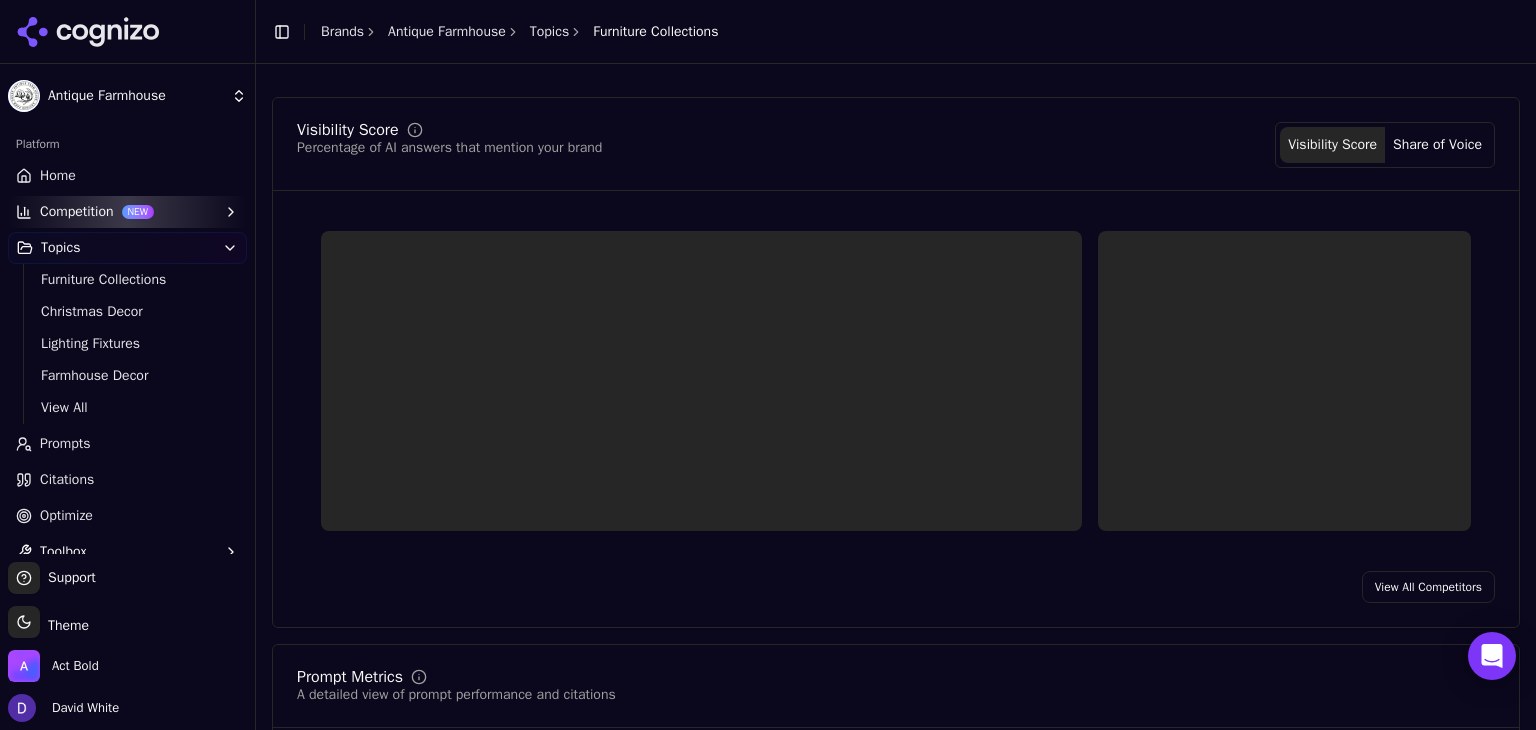 scroll, scrollTop: 104, scrollLeft: 0, axis: vertical 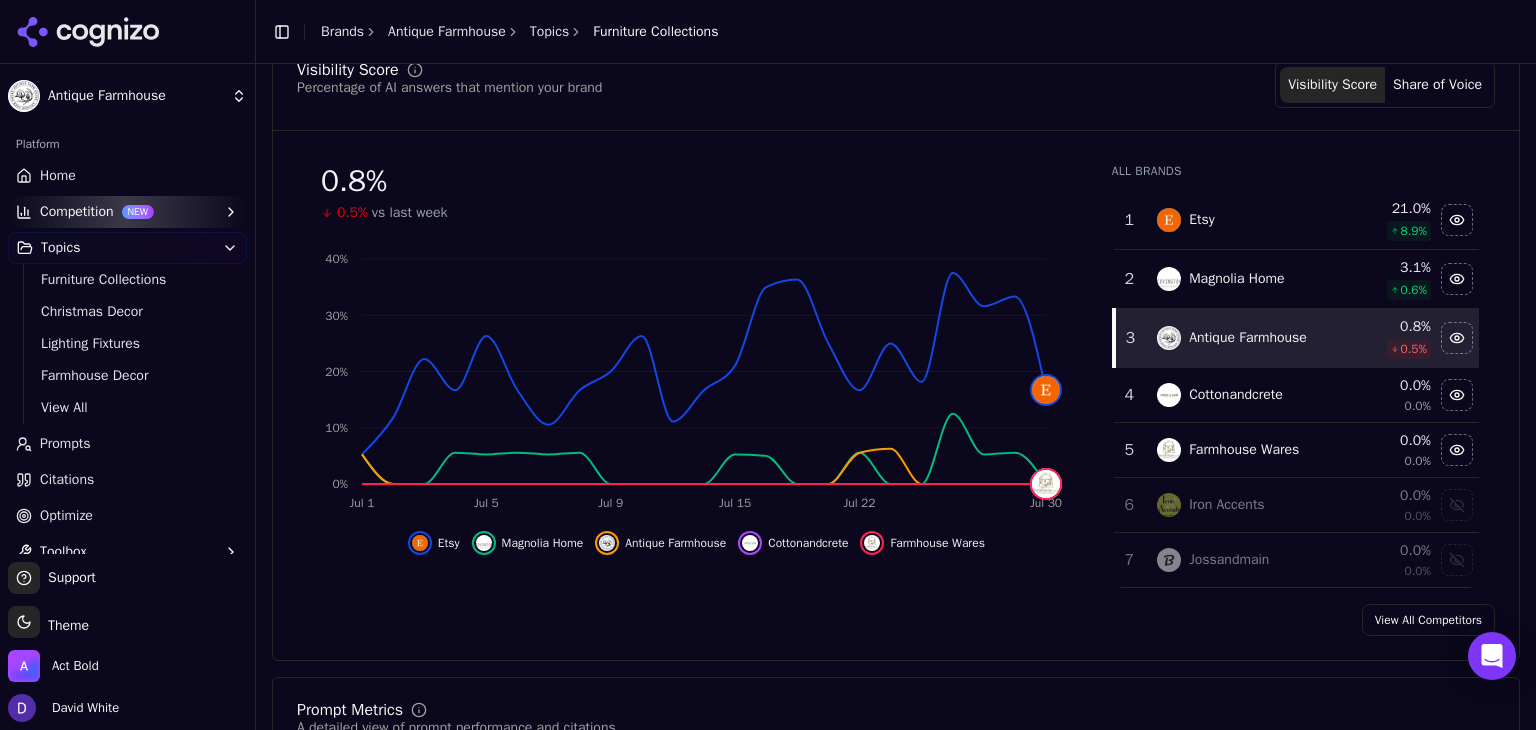 click on "Share of Voice" at bounding box center (1437, 85) 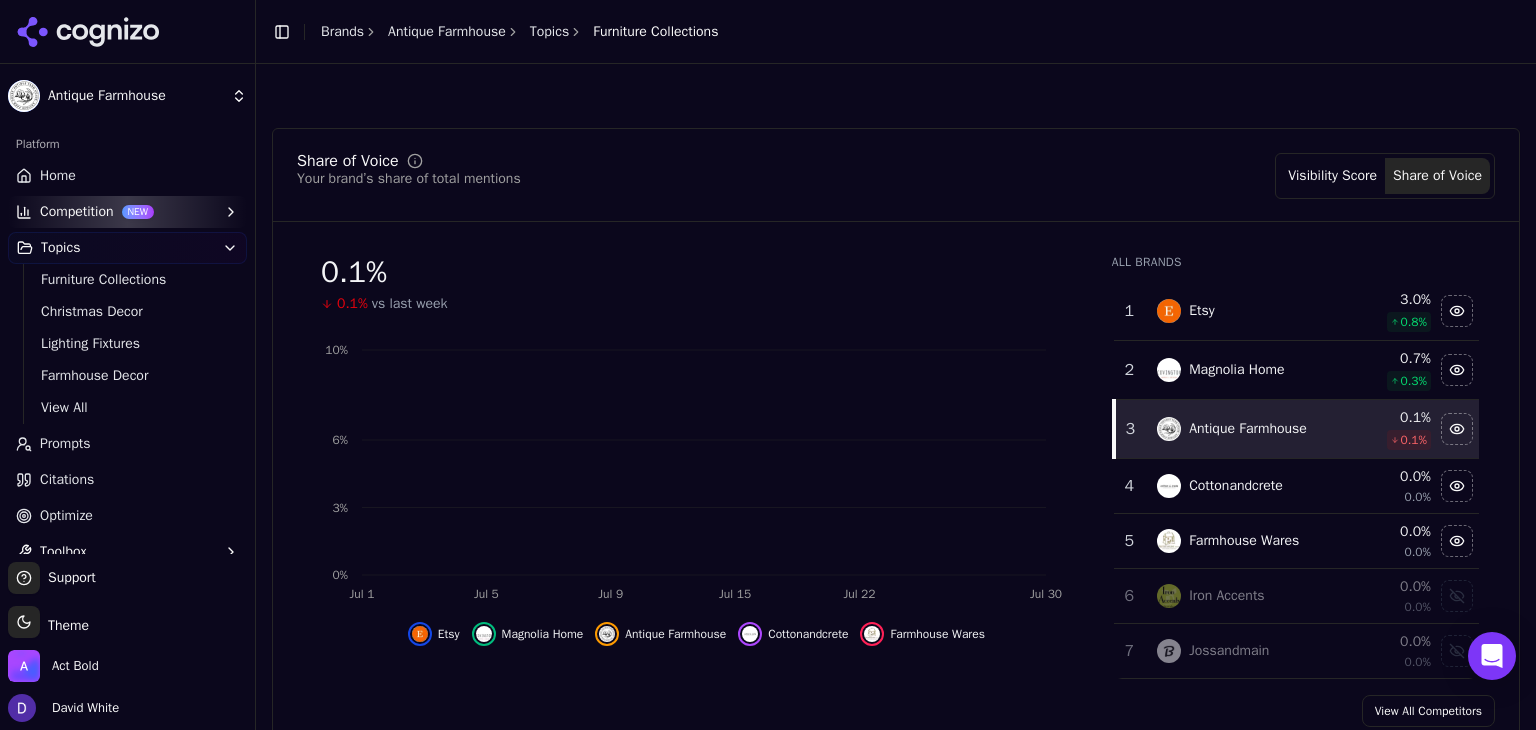 scroll, scrollTop: 104, scrollLeft: 0, axis: vertical 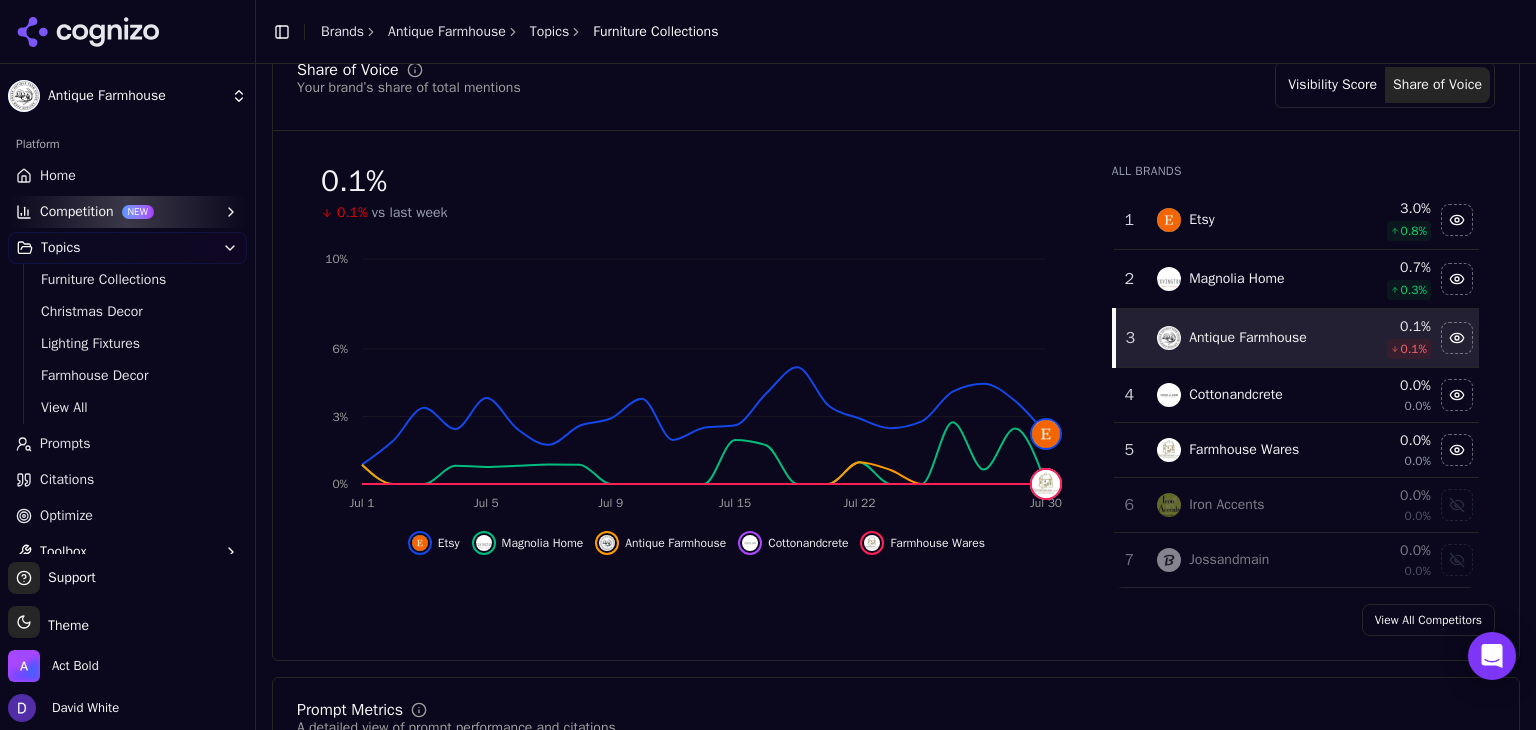 click on "Visibility Score" at bounding box center [1332, 85] 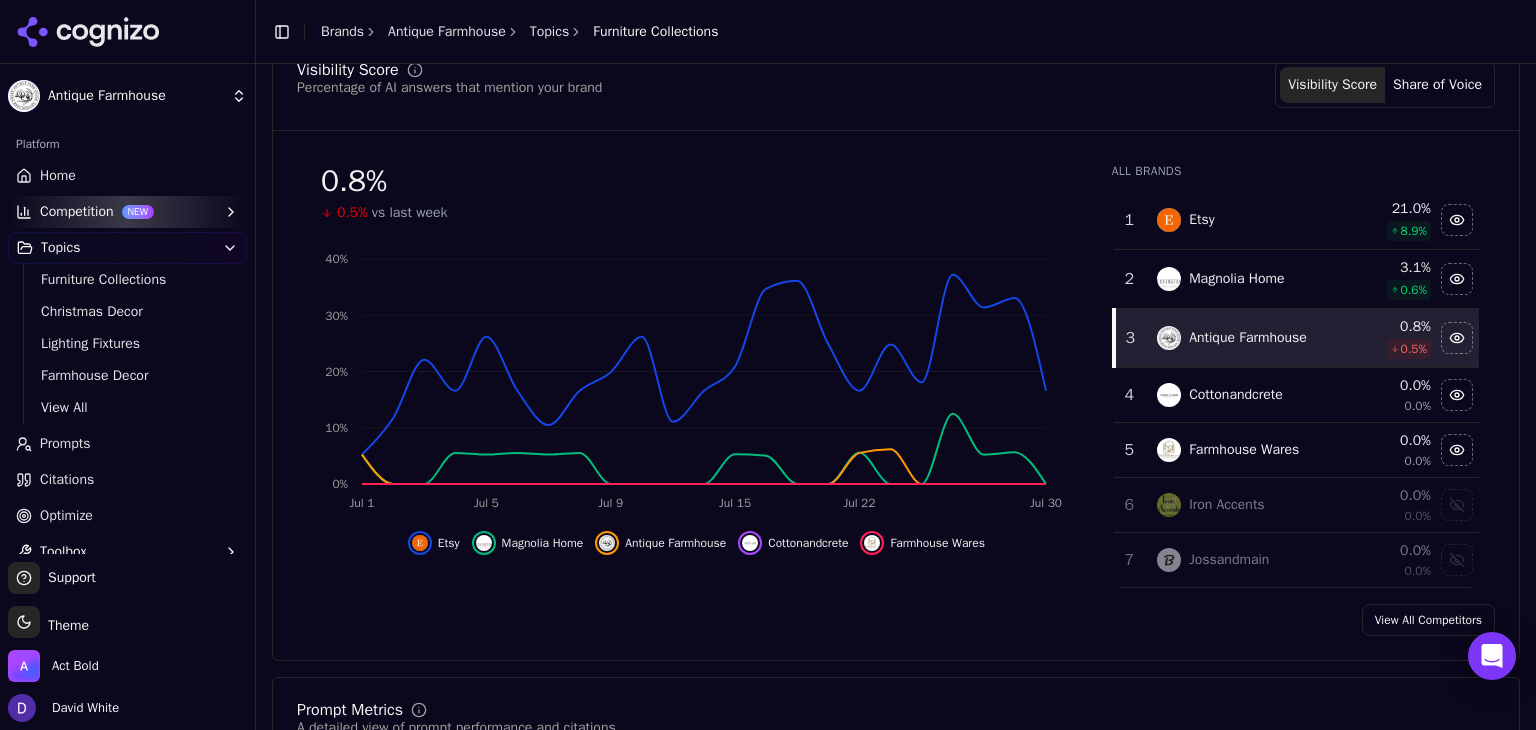 type 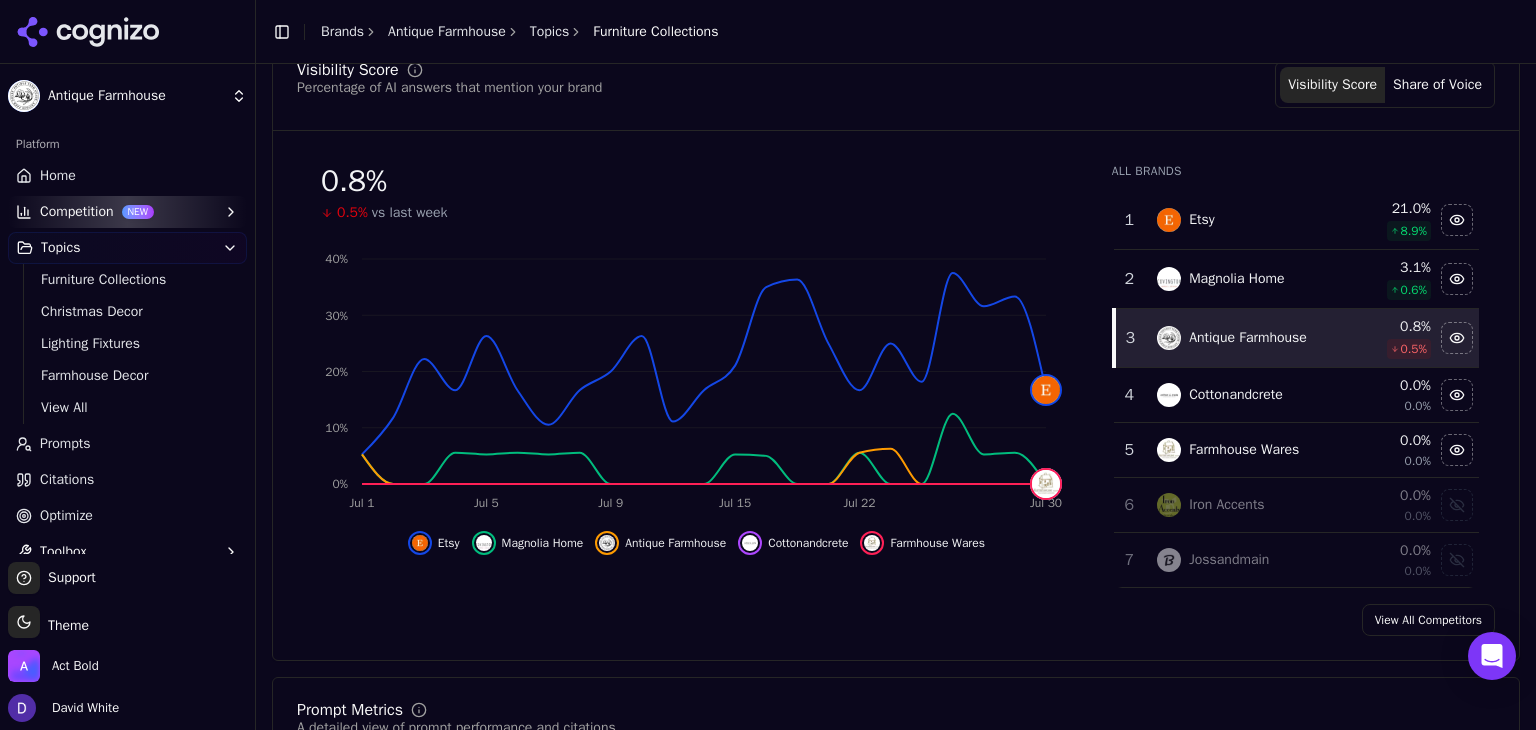 click on "Home" at bounding box center (127, 176) 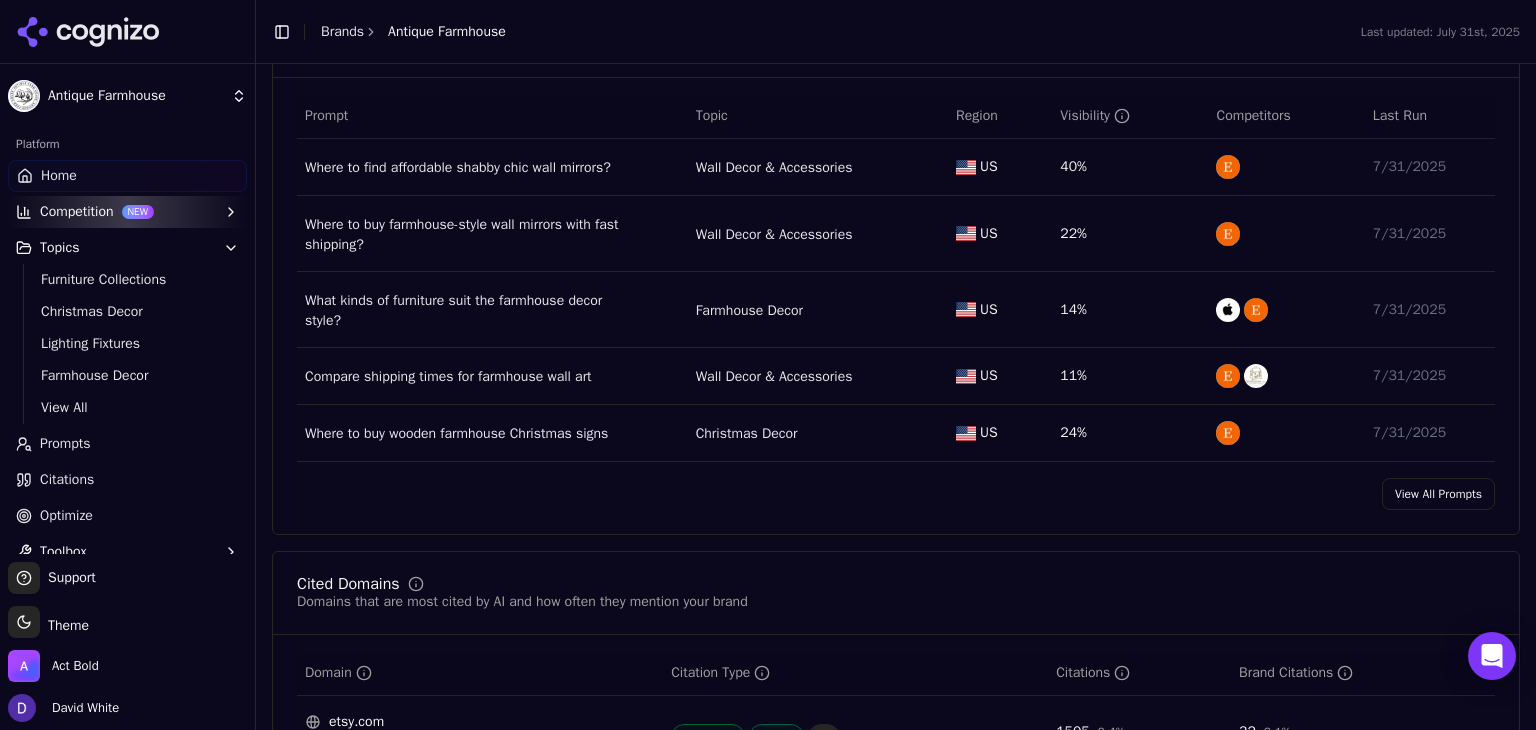 scroll, scrollTop: 1437, scrollLeft: 0, axis: vertical 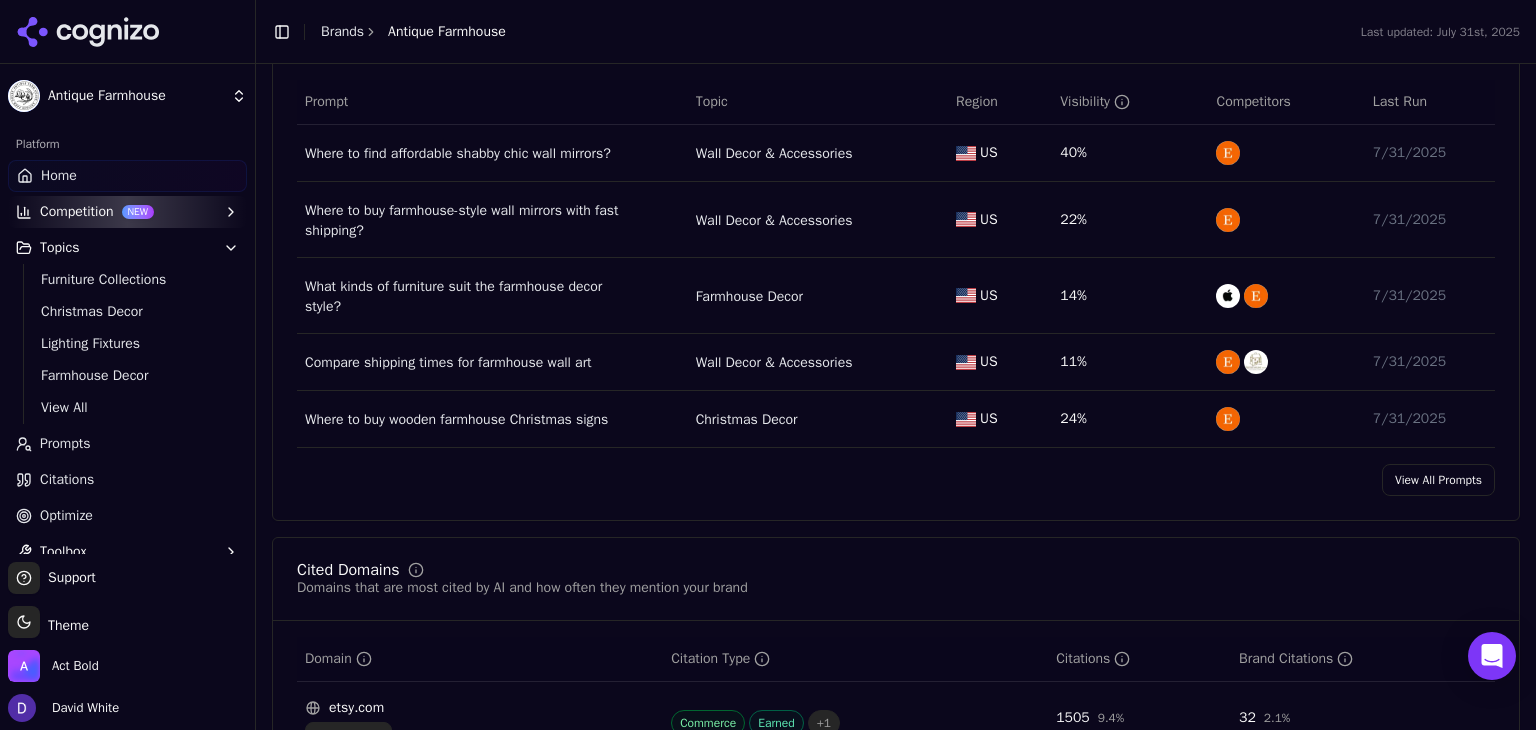 click on "View All Prompts" at bounding box center [1438, 480] 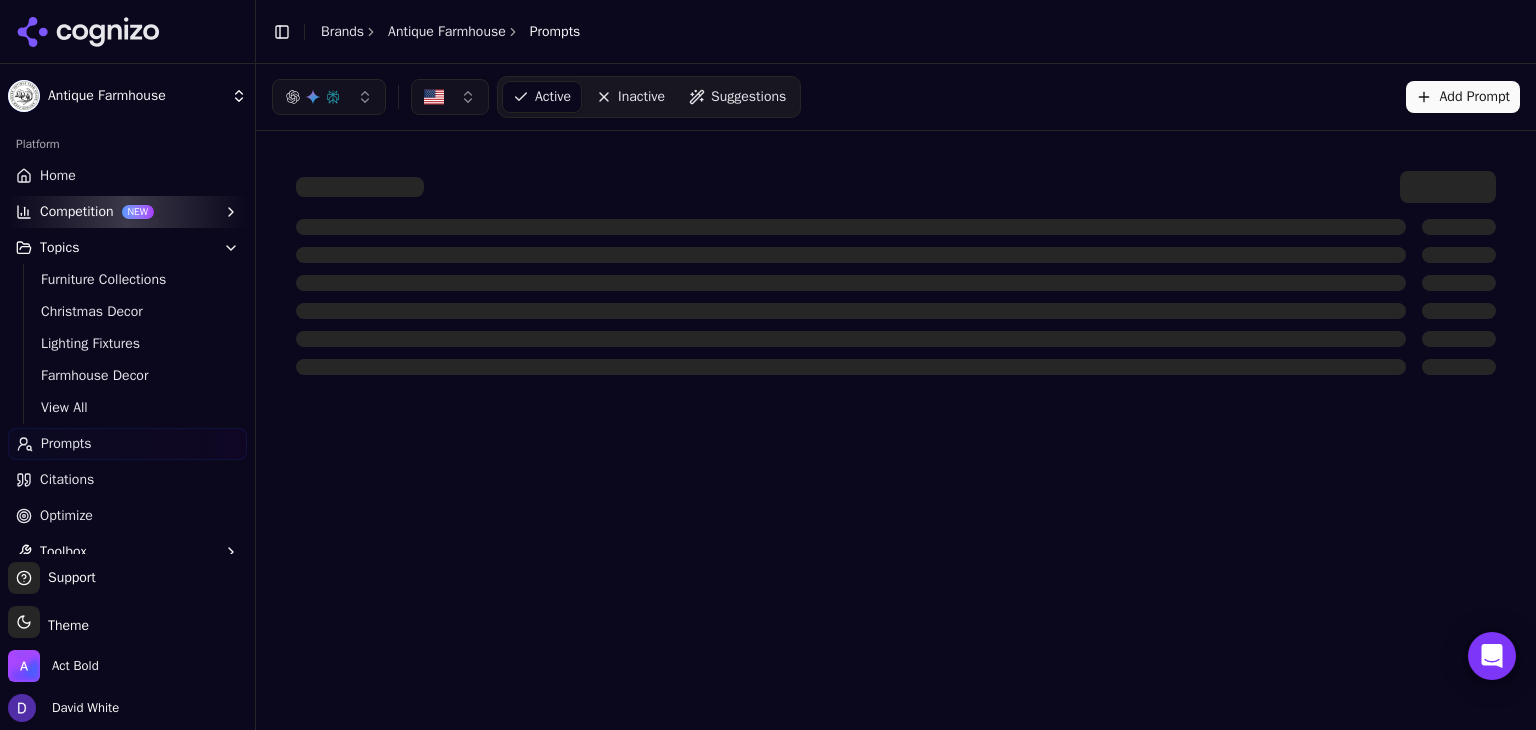 scroll, scrollTop: 0, scrollLeft: 0, axis: both 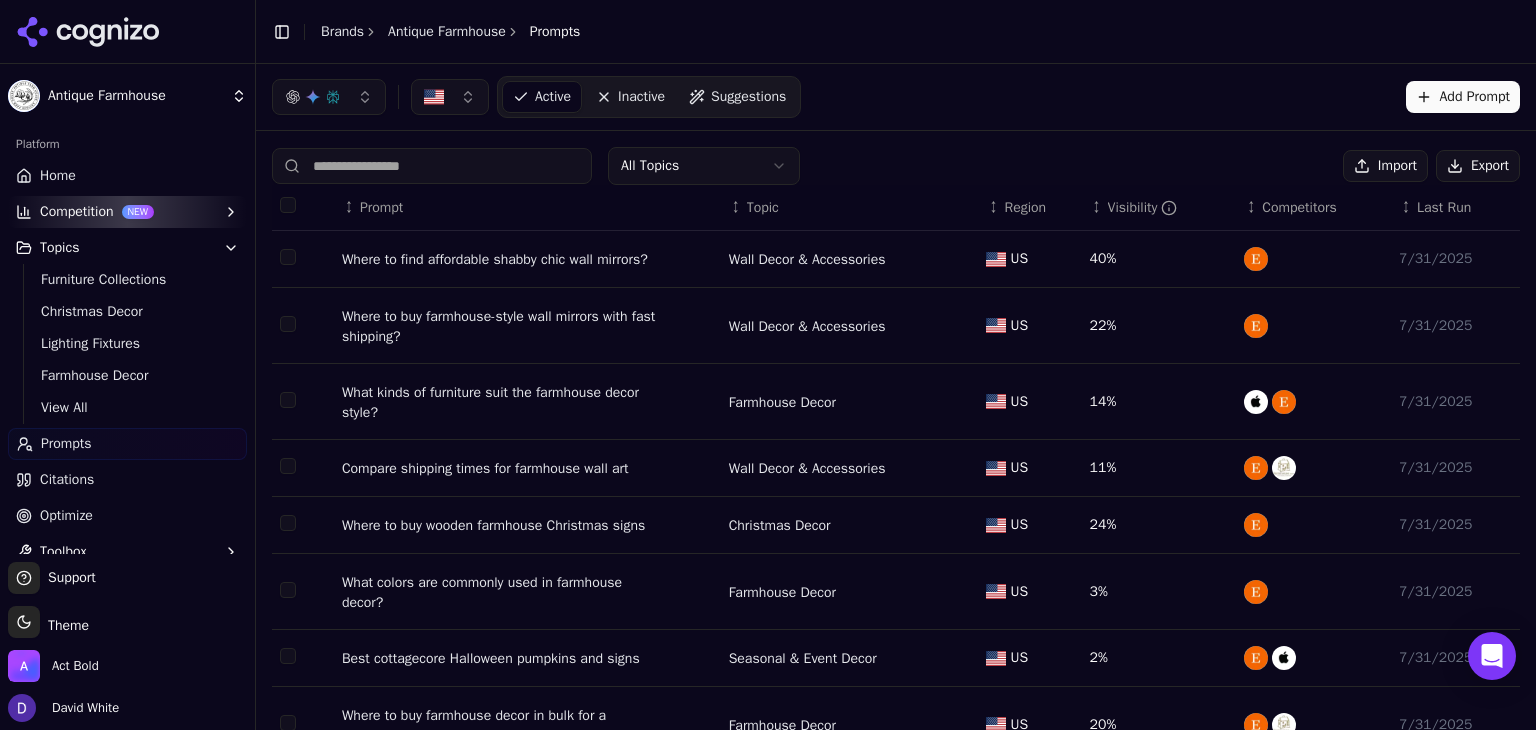 click on "Export" at bounding box center (1478, 166) 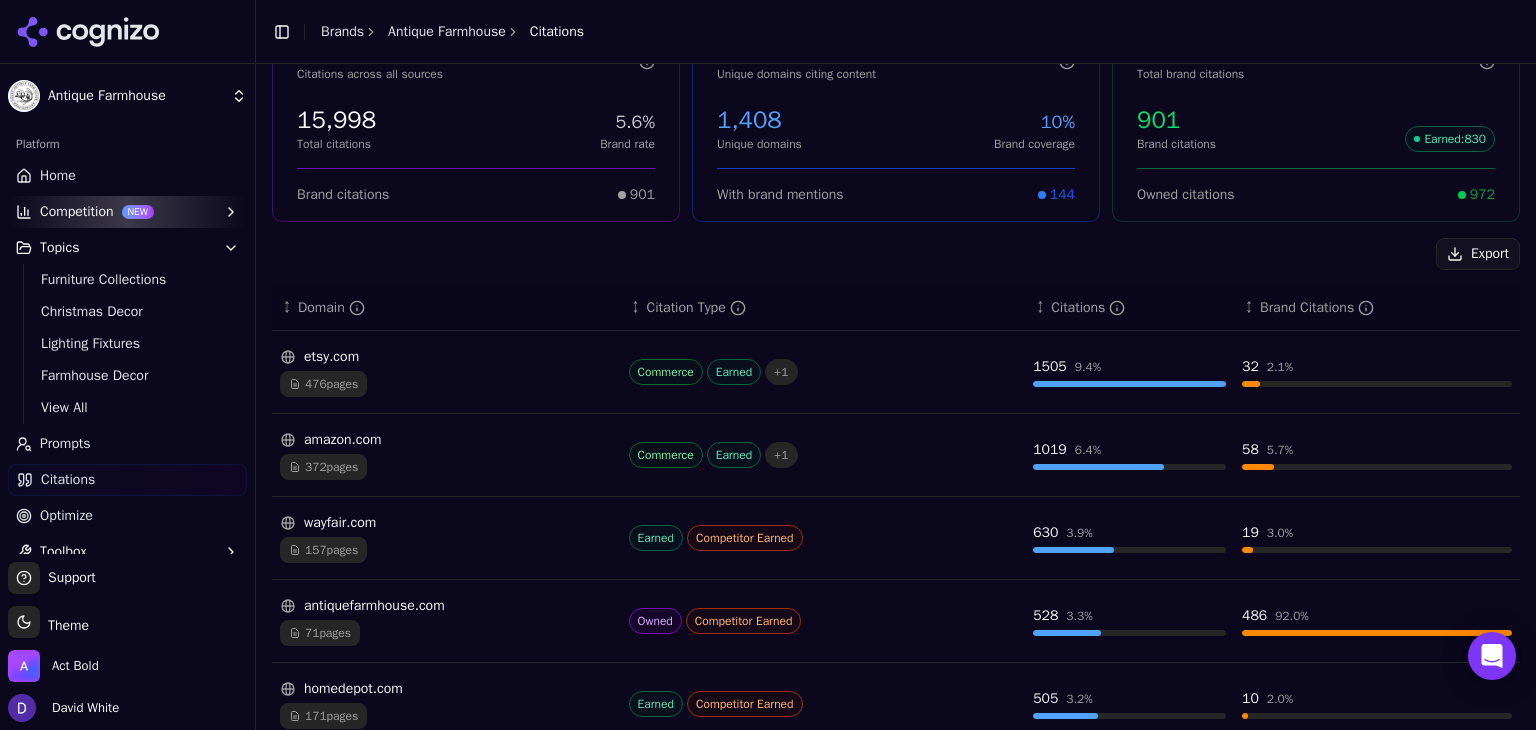 scroll, scrollTop: 0, scrollLeft: 0, axis: both 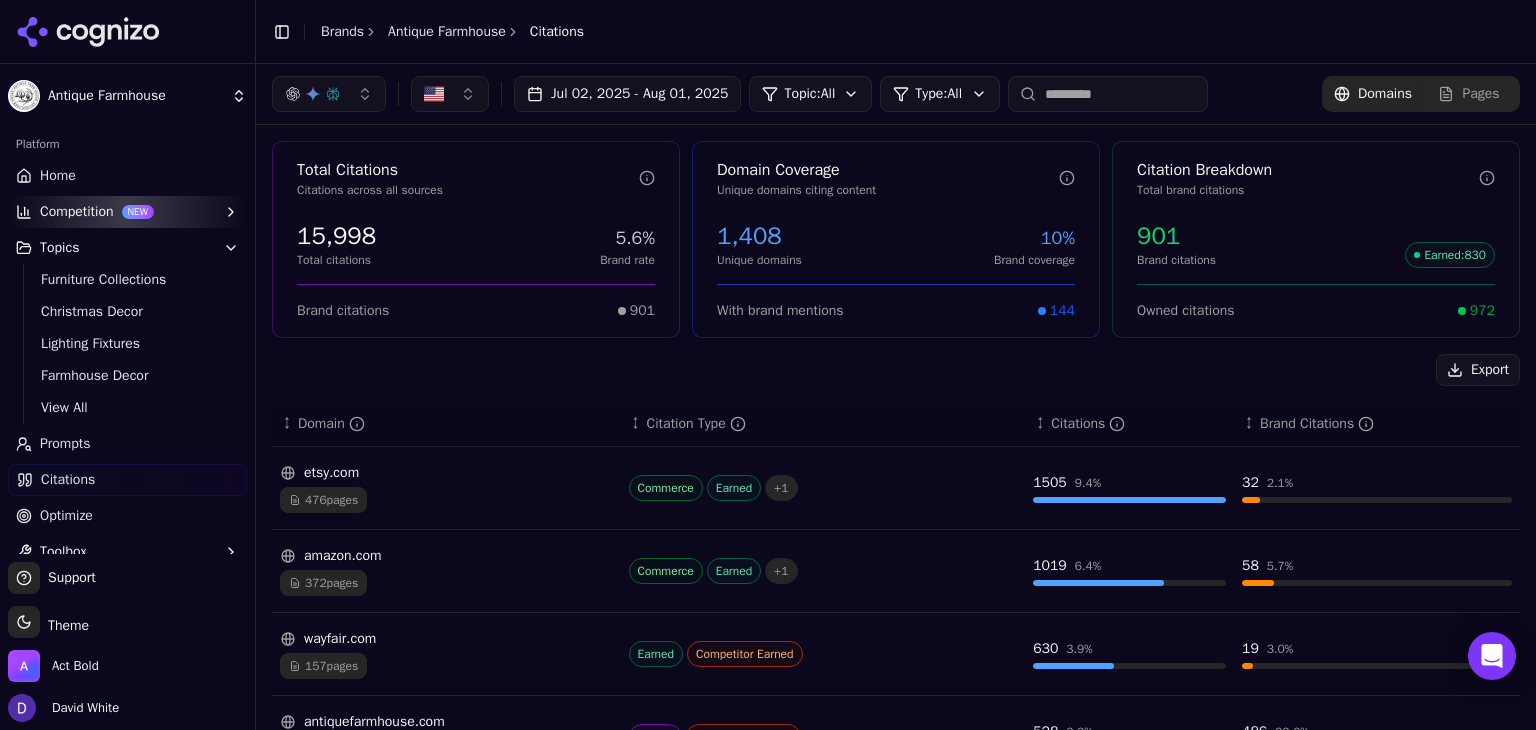click on "Export" at bounding box center [1478, 370] 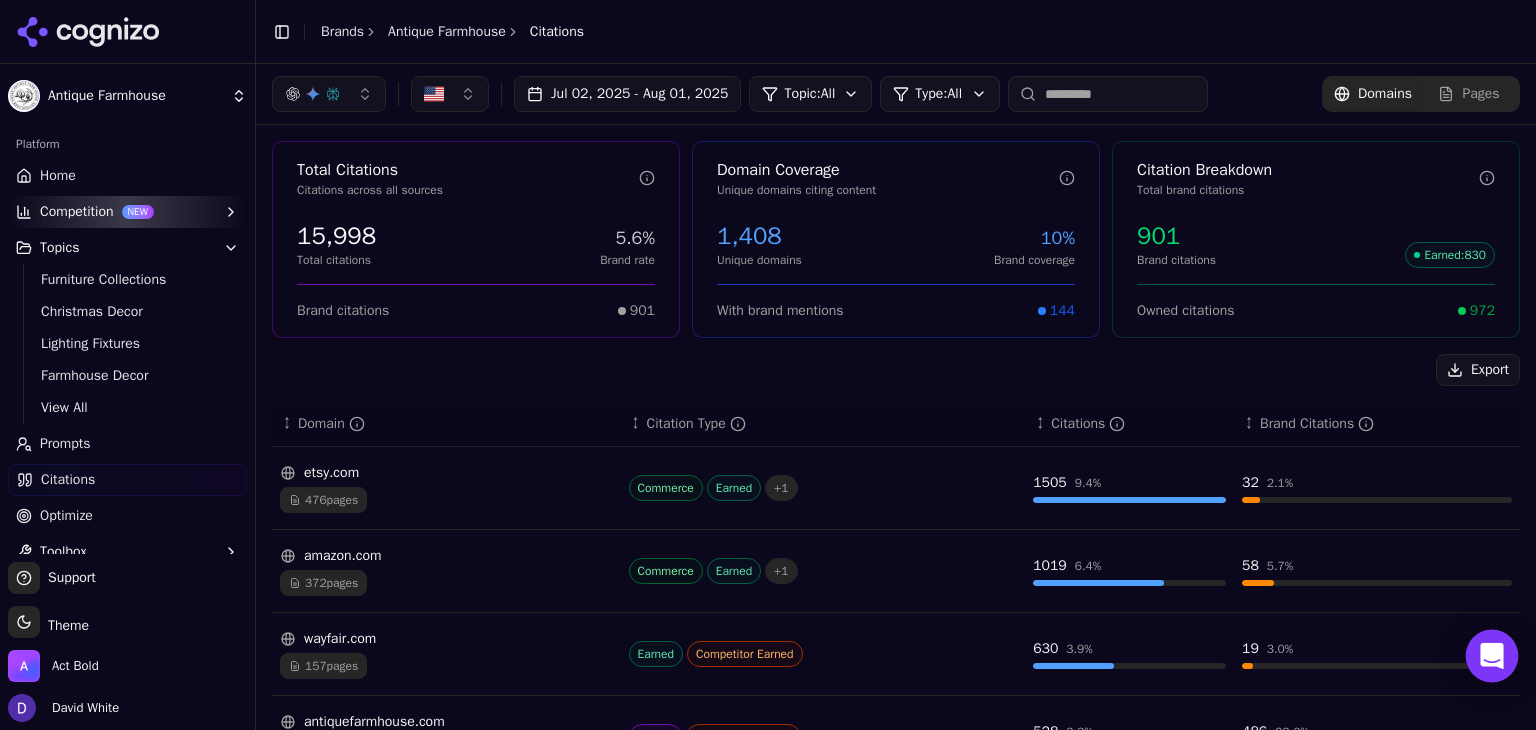click 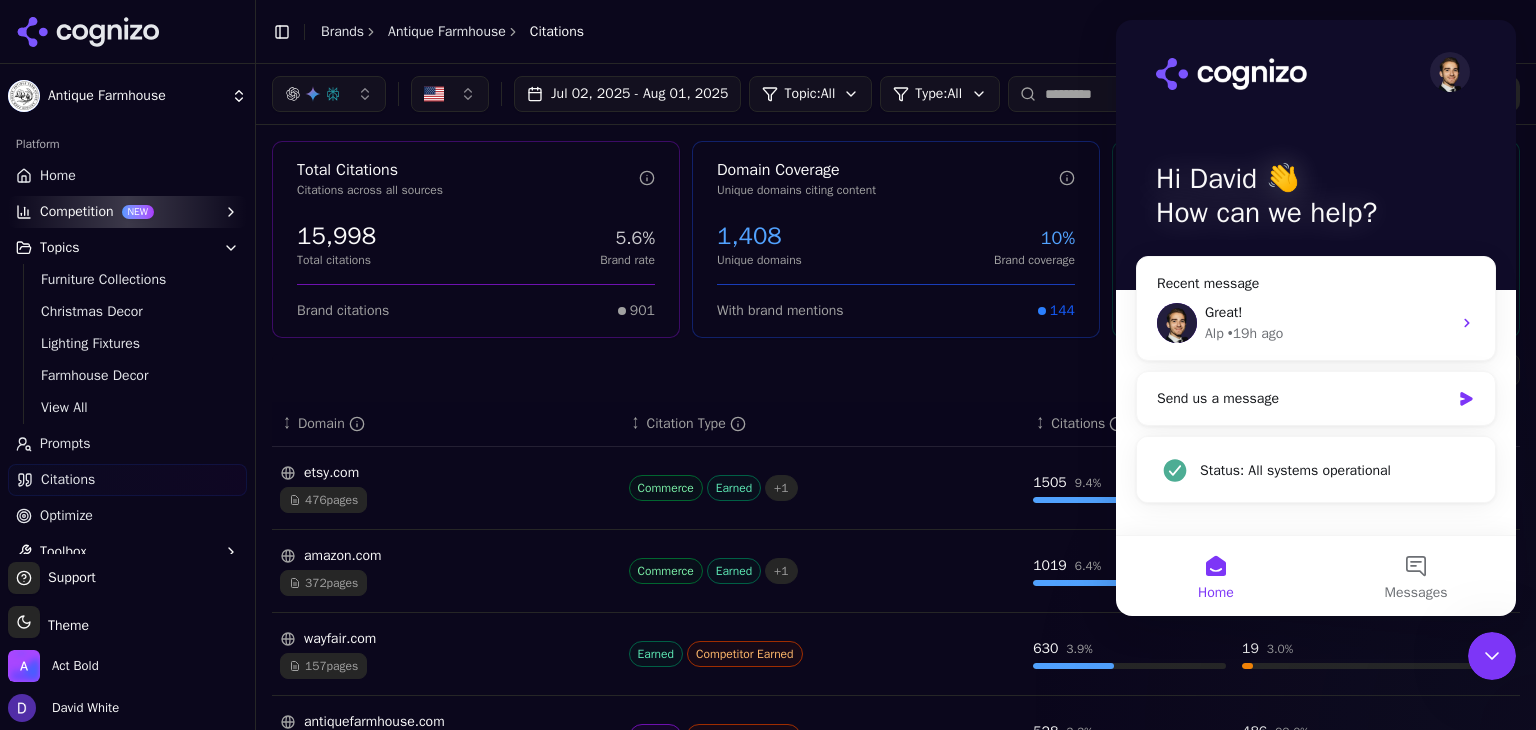 scroll, scrollTop: 0, scrollLeft: 0, axis: both 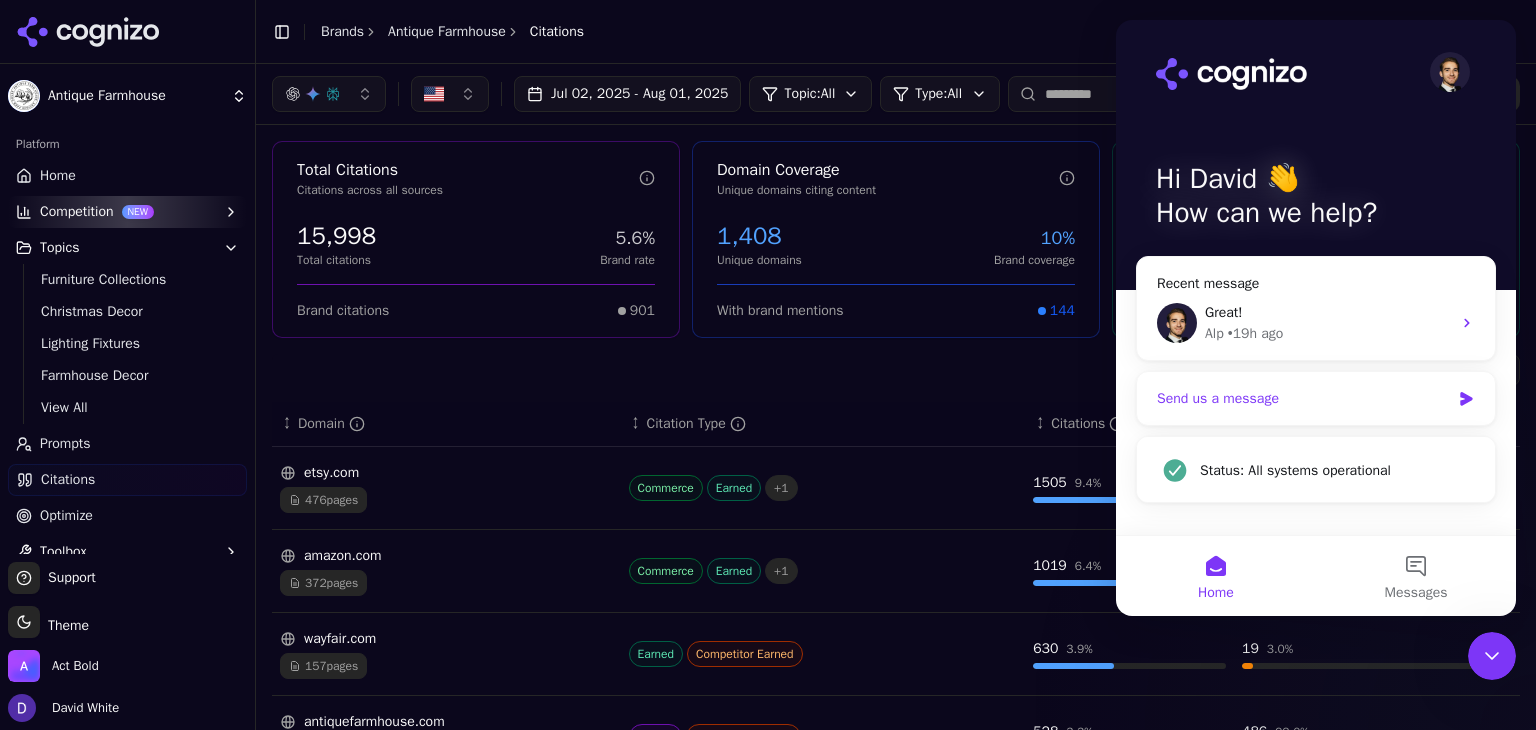 click on "Send us a message" at bounding box center (1303, 398) 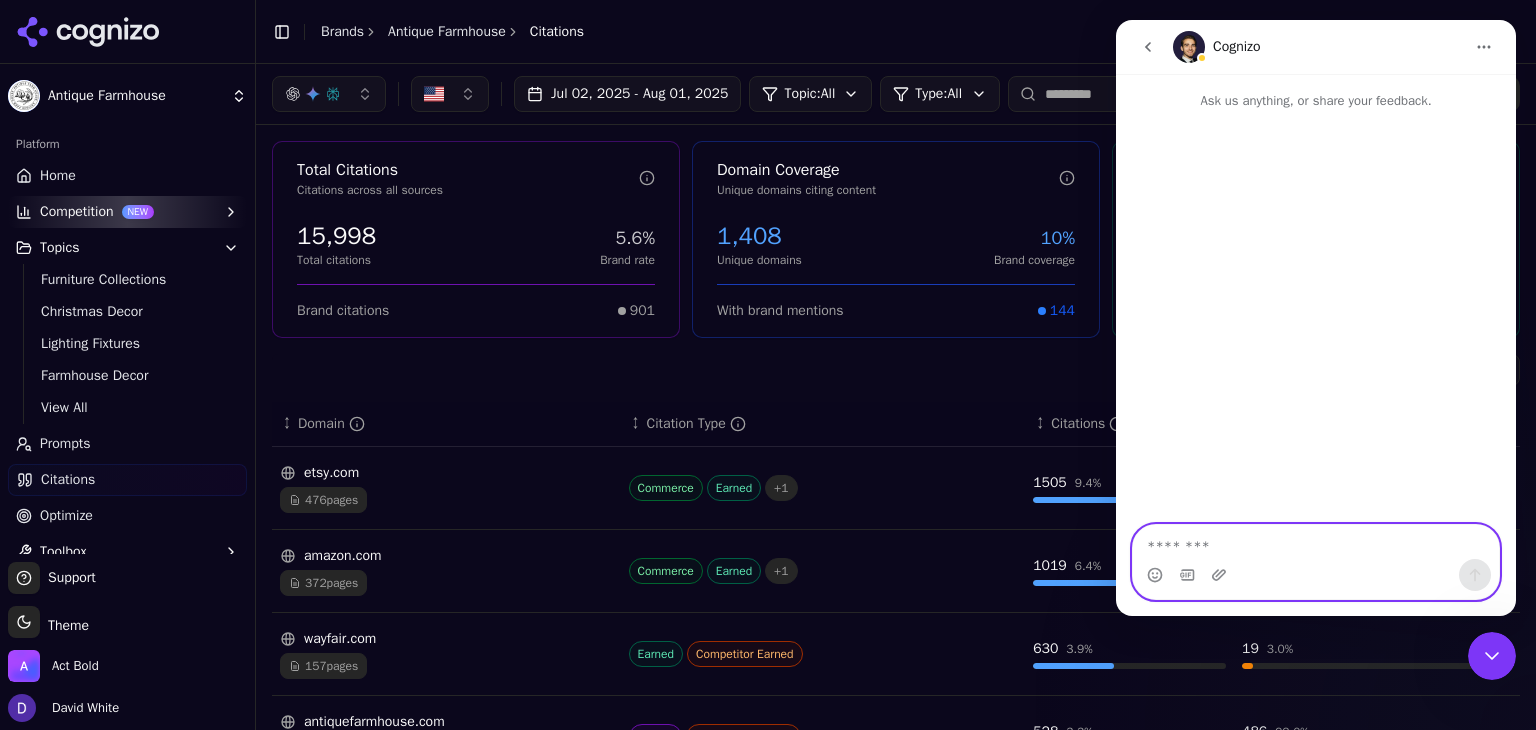 click at bounding box center [1316, 542] 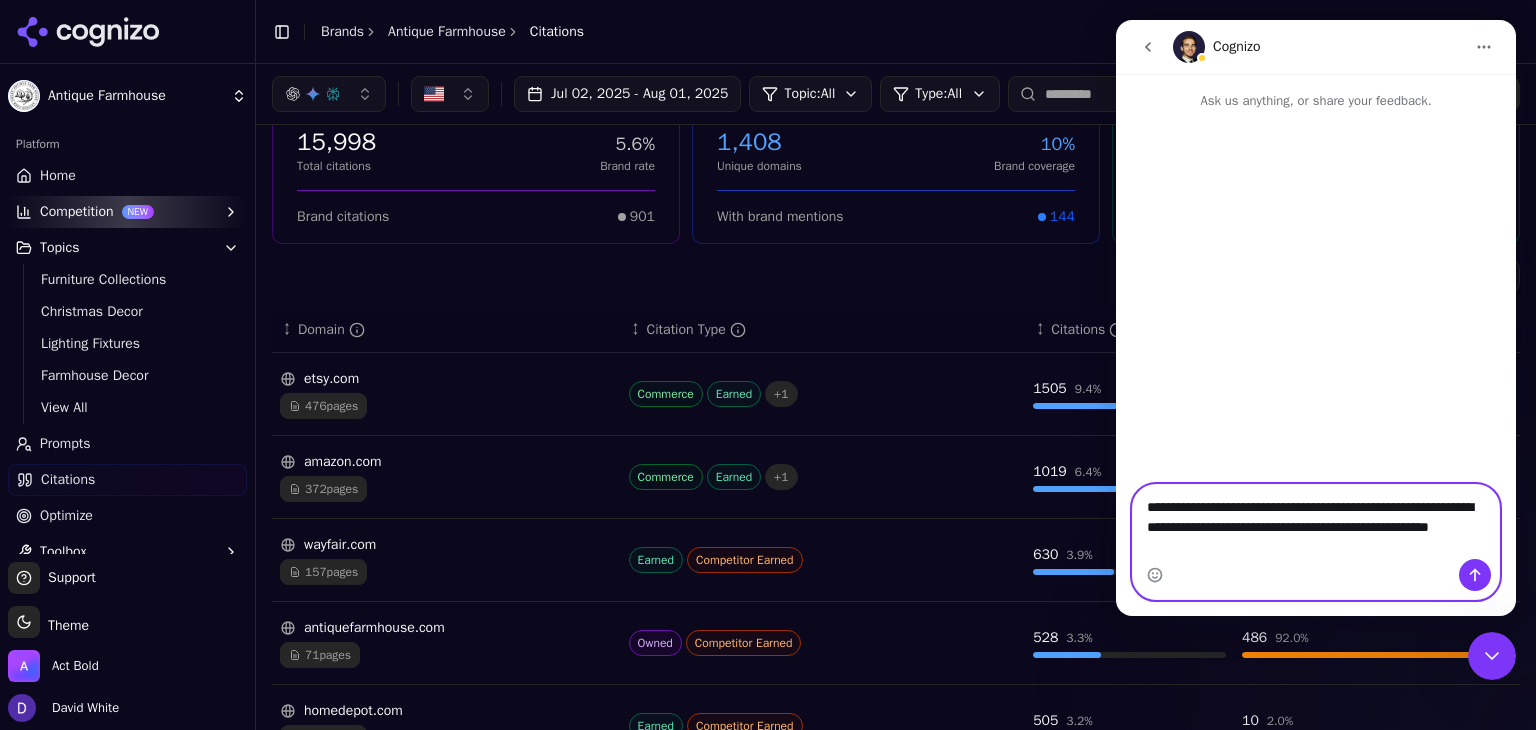 scroll, scrollTop: 133, scrollLeft: 0, axis: vertical 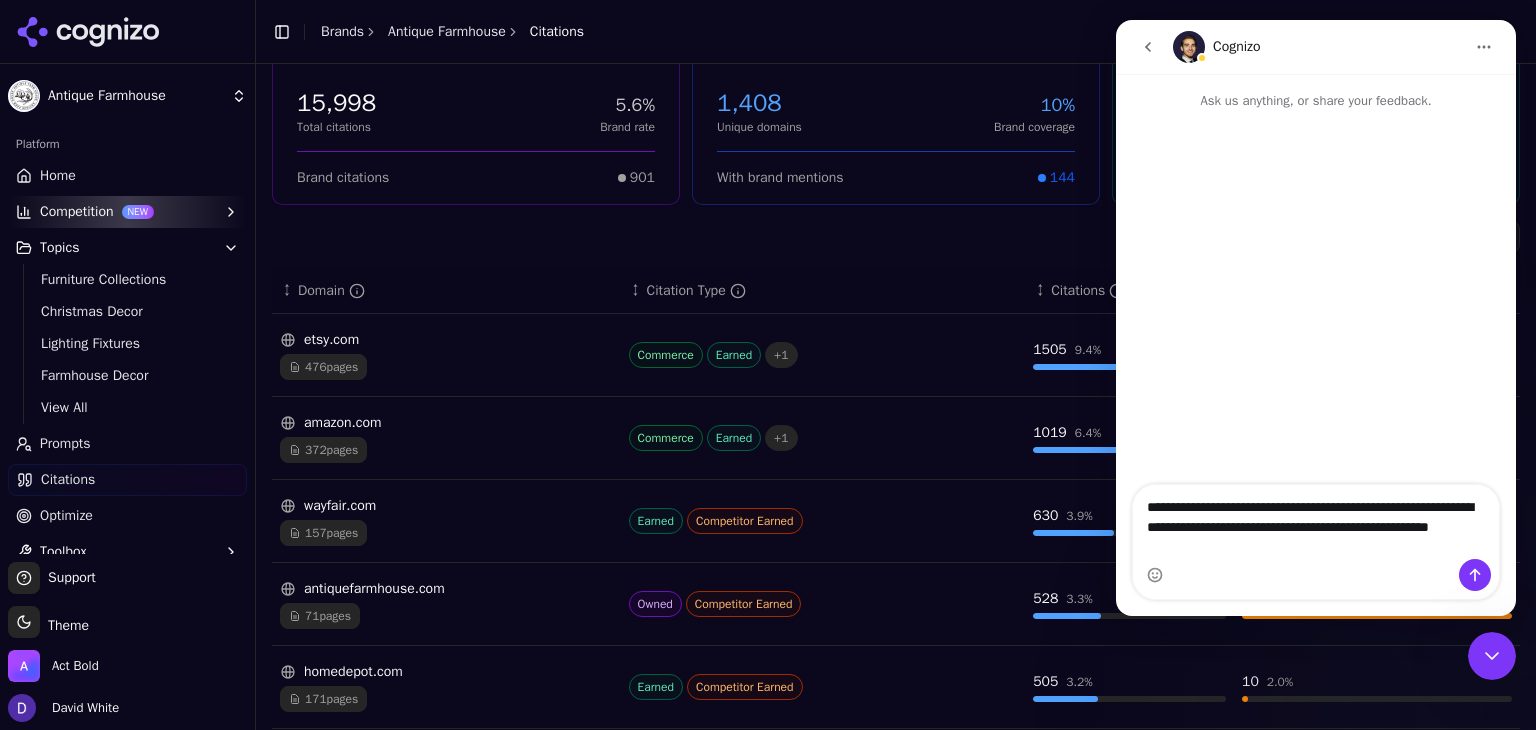 drag, startPoint x: 2496, startPoint y: 25, endPoint x: 1355, endPoint y: 83, distance: 1142.4731 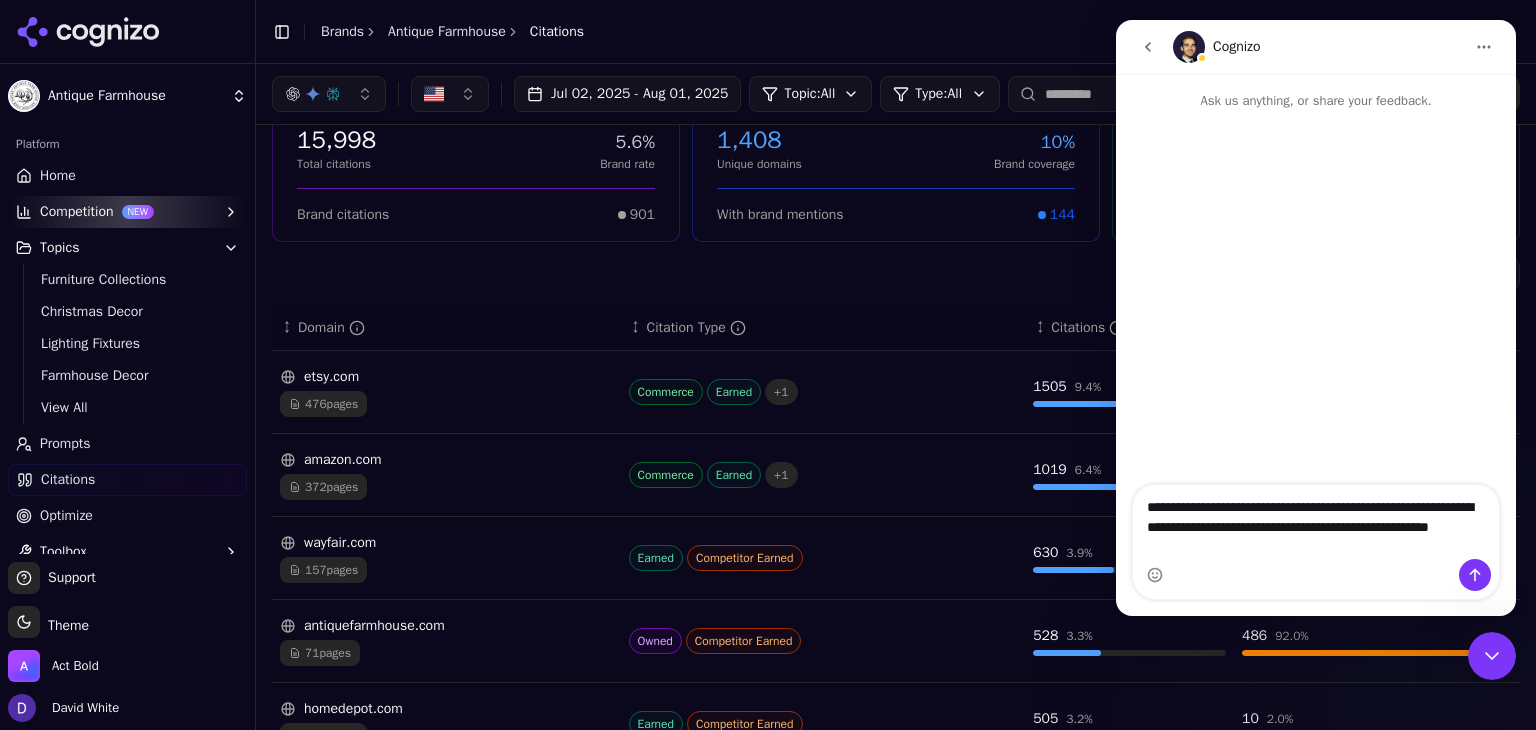 scroll, scrollTop: 0, scrollLeft: 0, axis: both 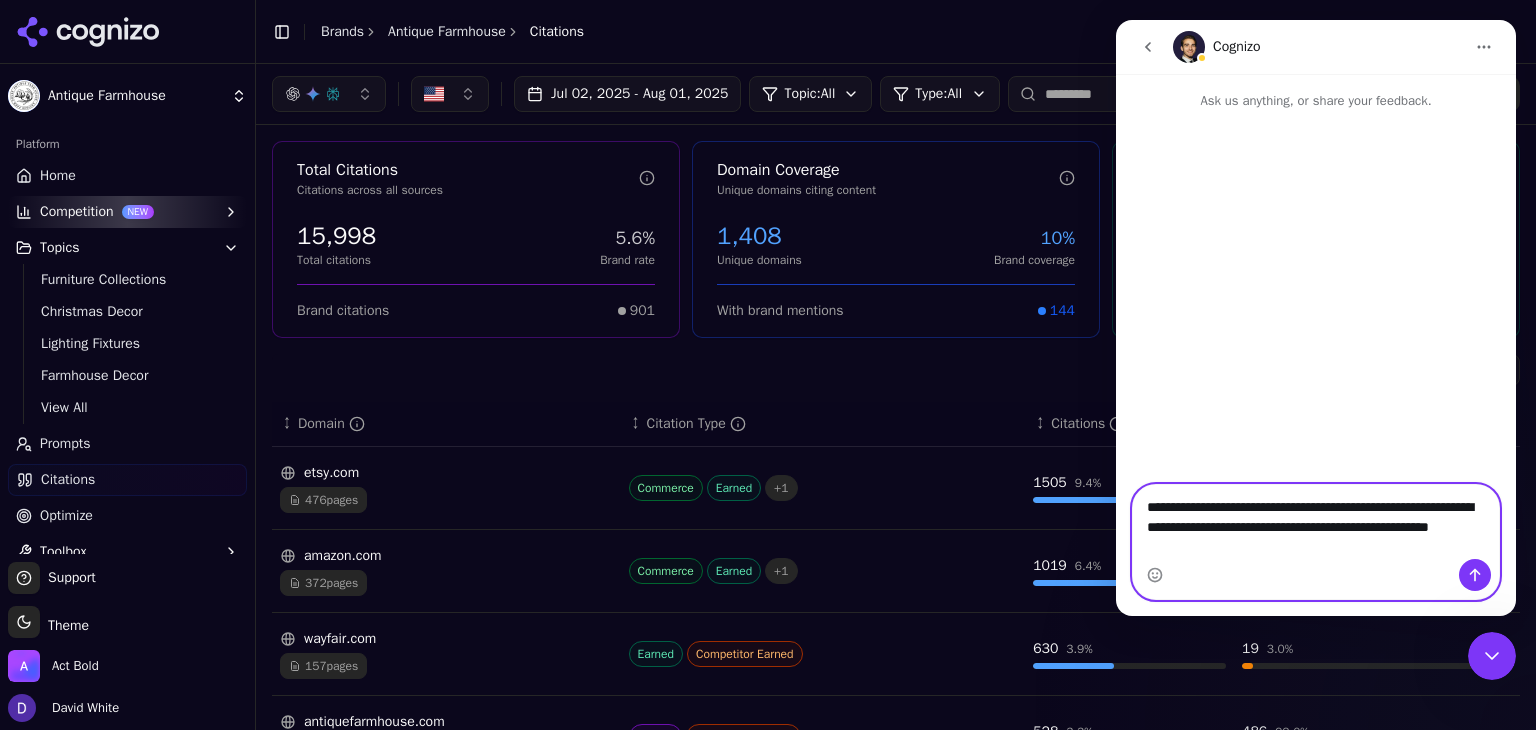 click on "**********" at bounding box center [1316, 522] 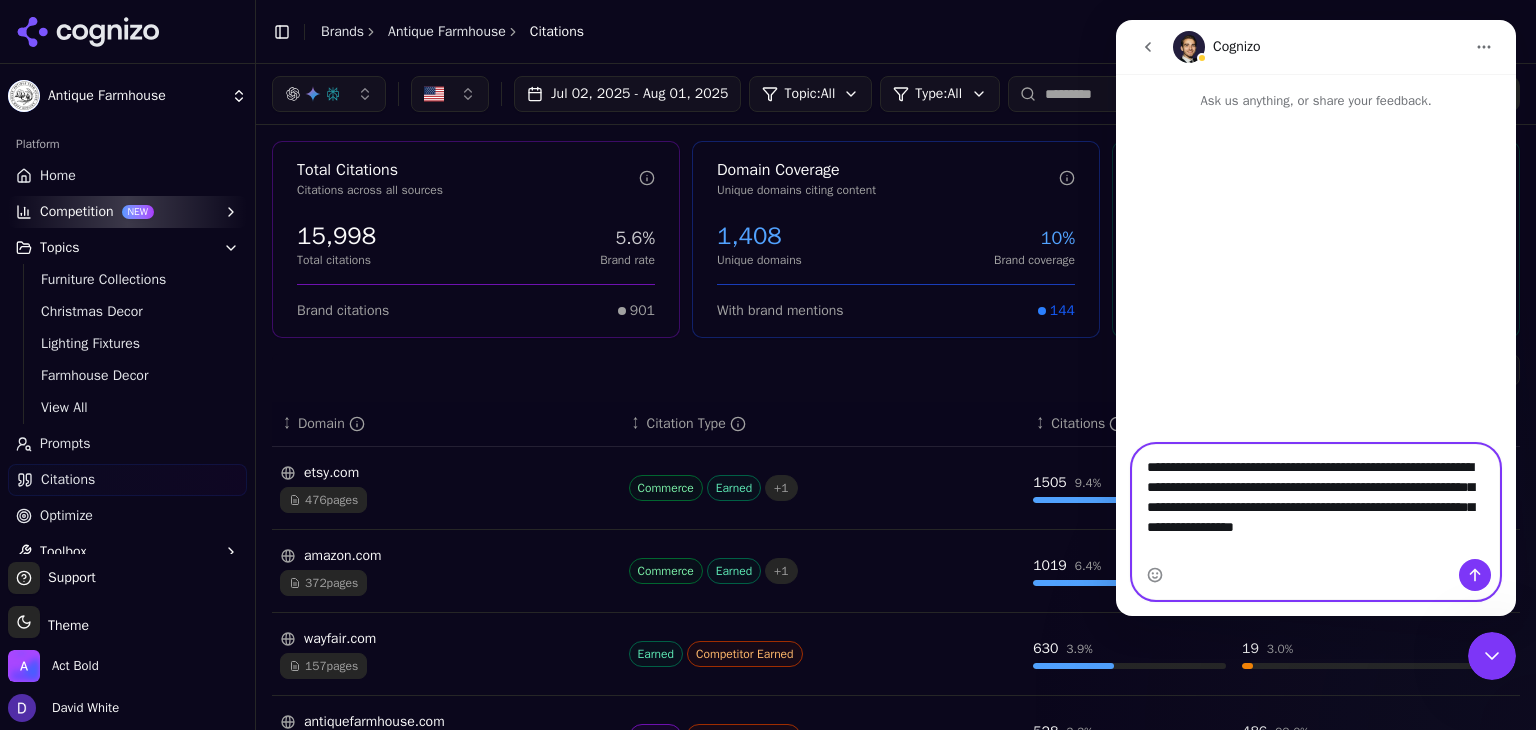drag, startPoint x: 1376, startPoint y: 538, endPoint x: 1309, endPoint y: 533, distance: 67.18631 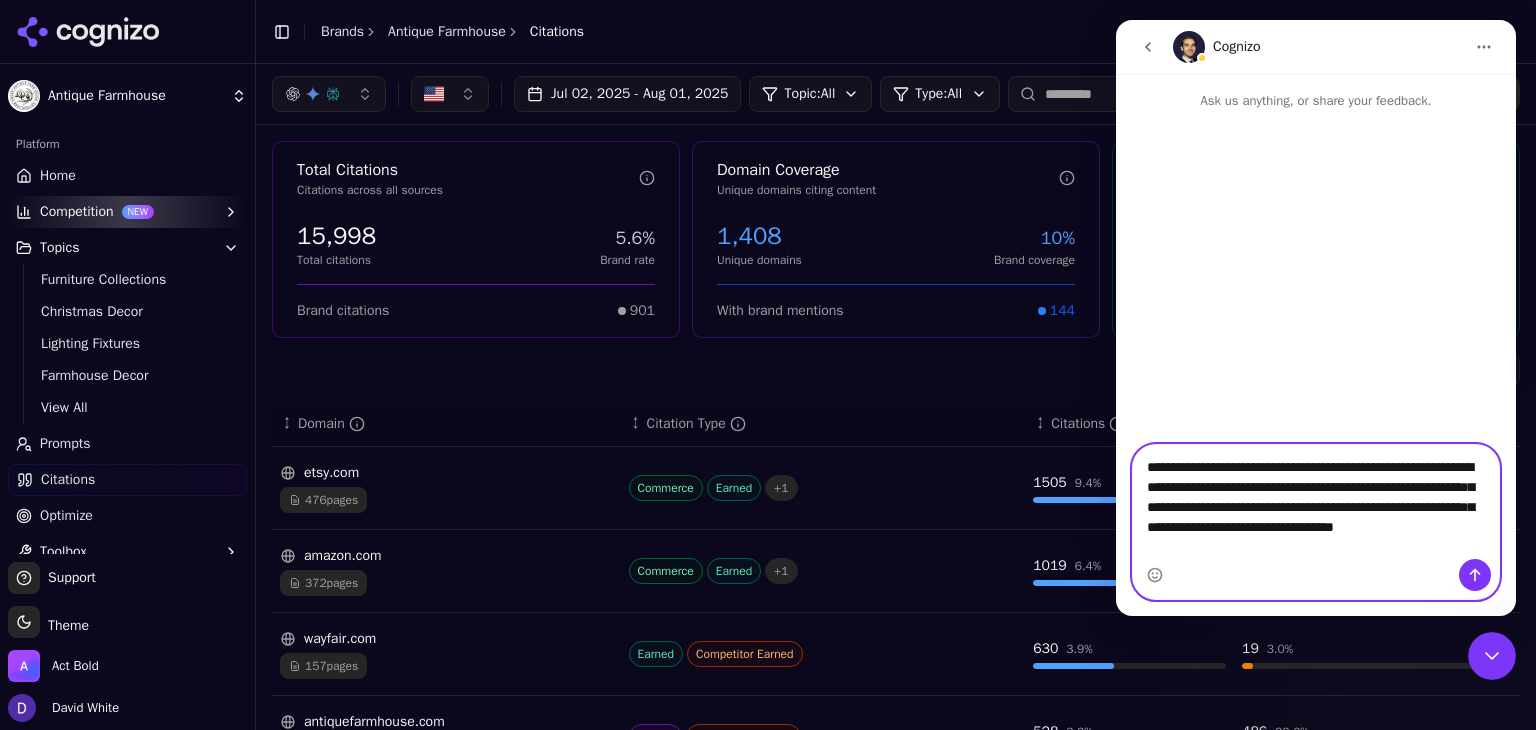 type on "**********" 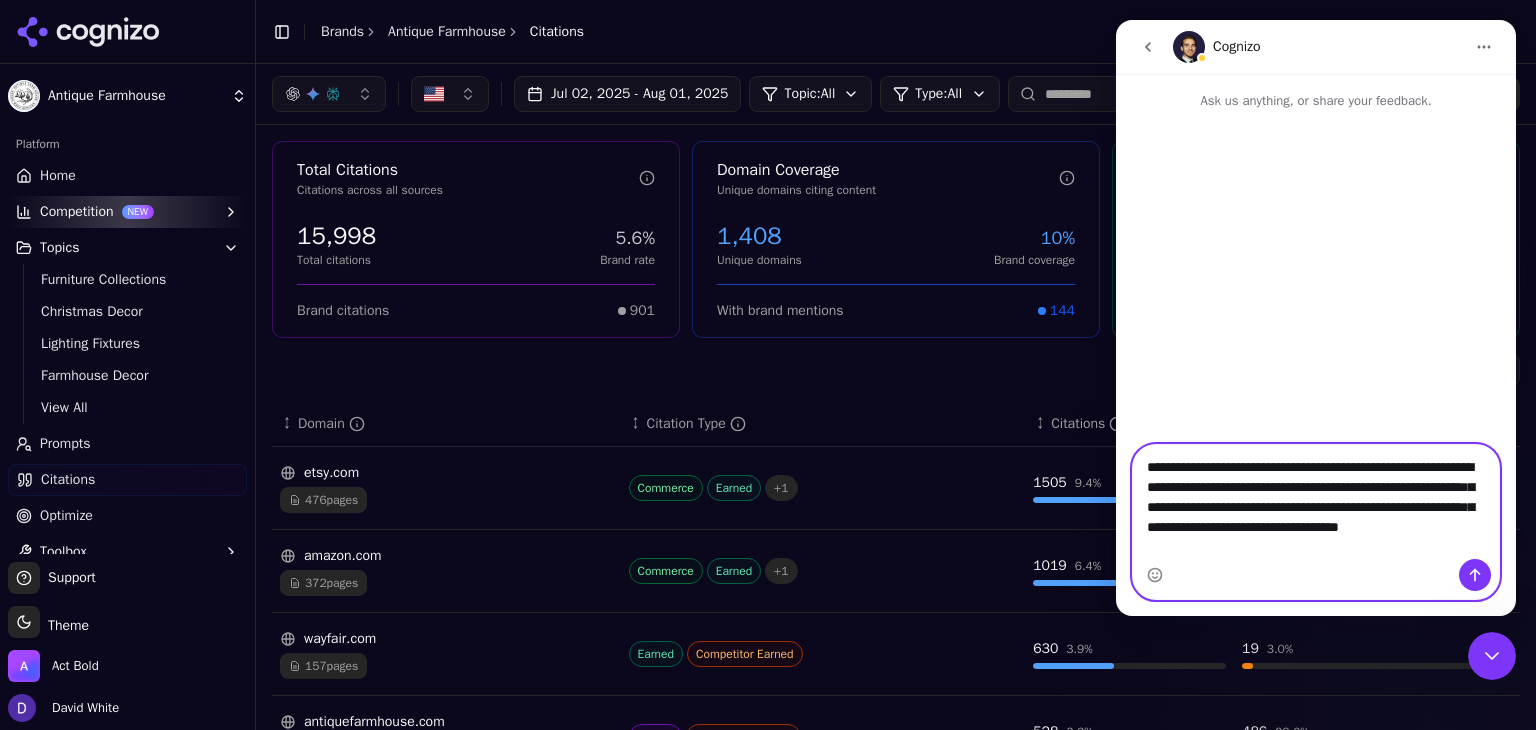 type 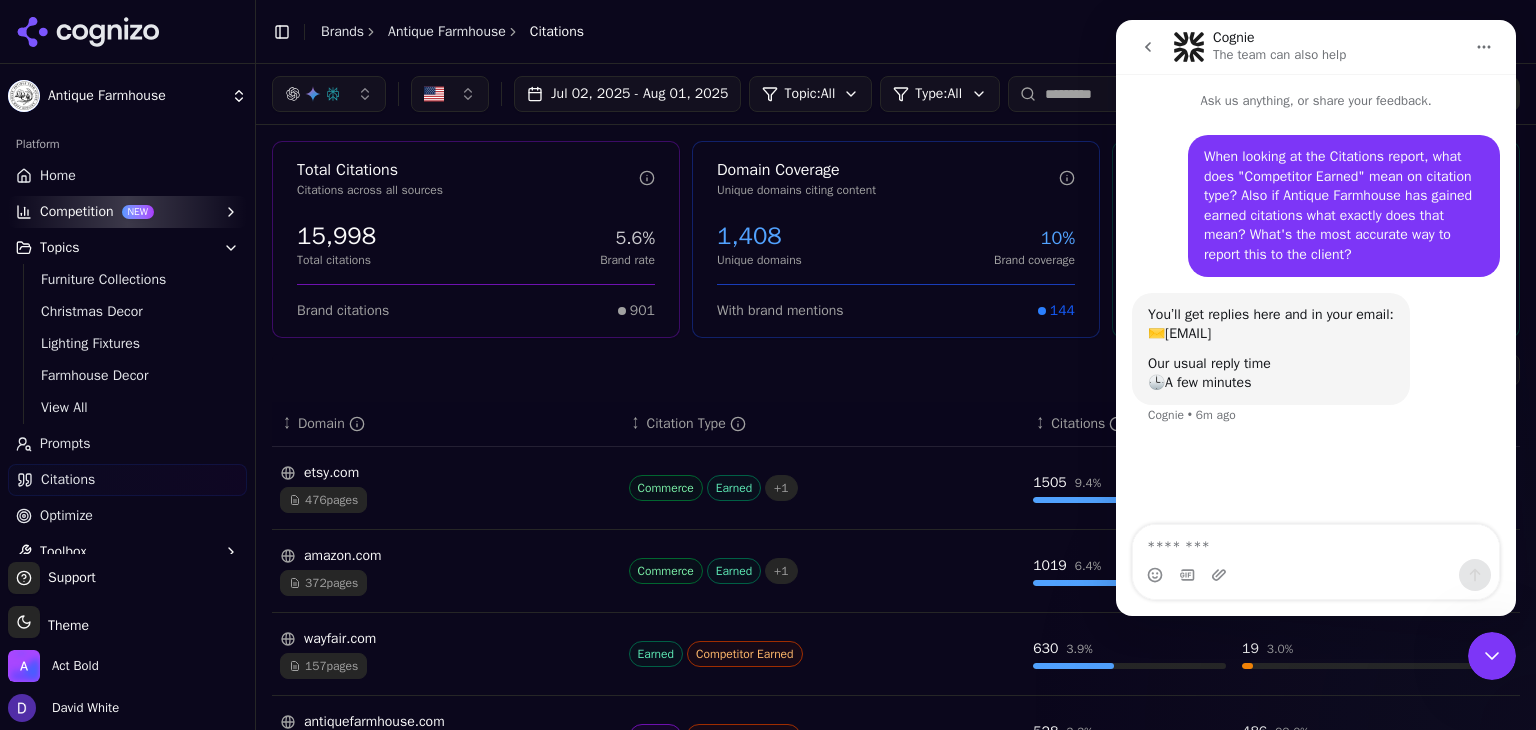 click on "Brands" at bounding box center (342, 31) 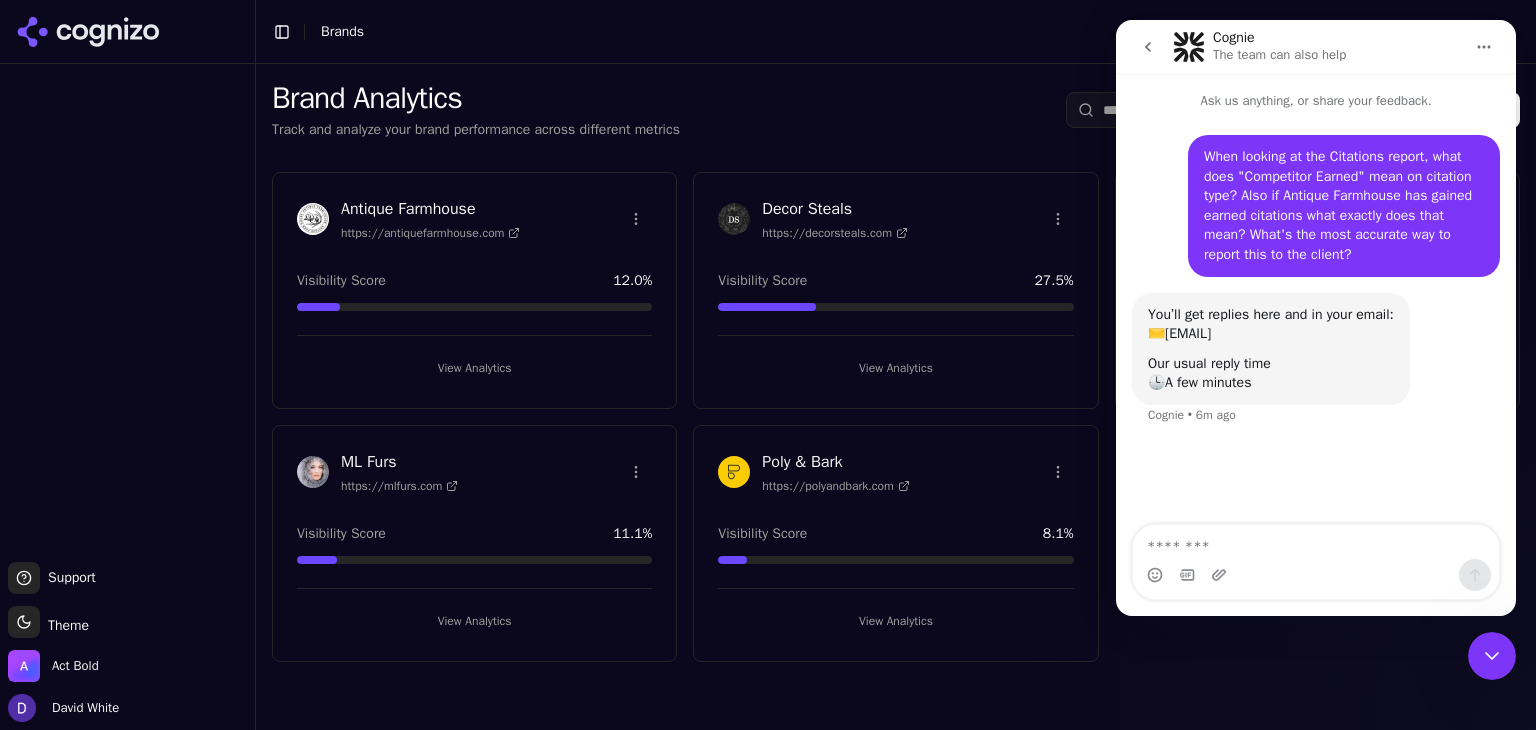 click on "ML Furs" at bounding box center [399, 462] 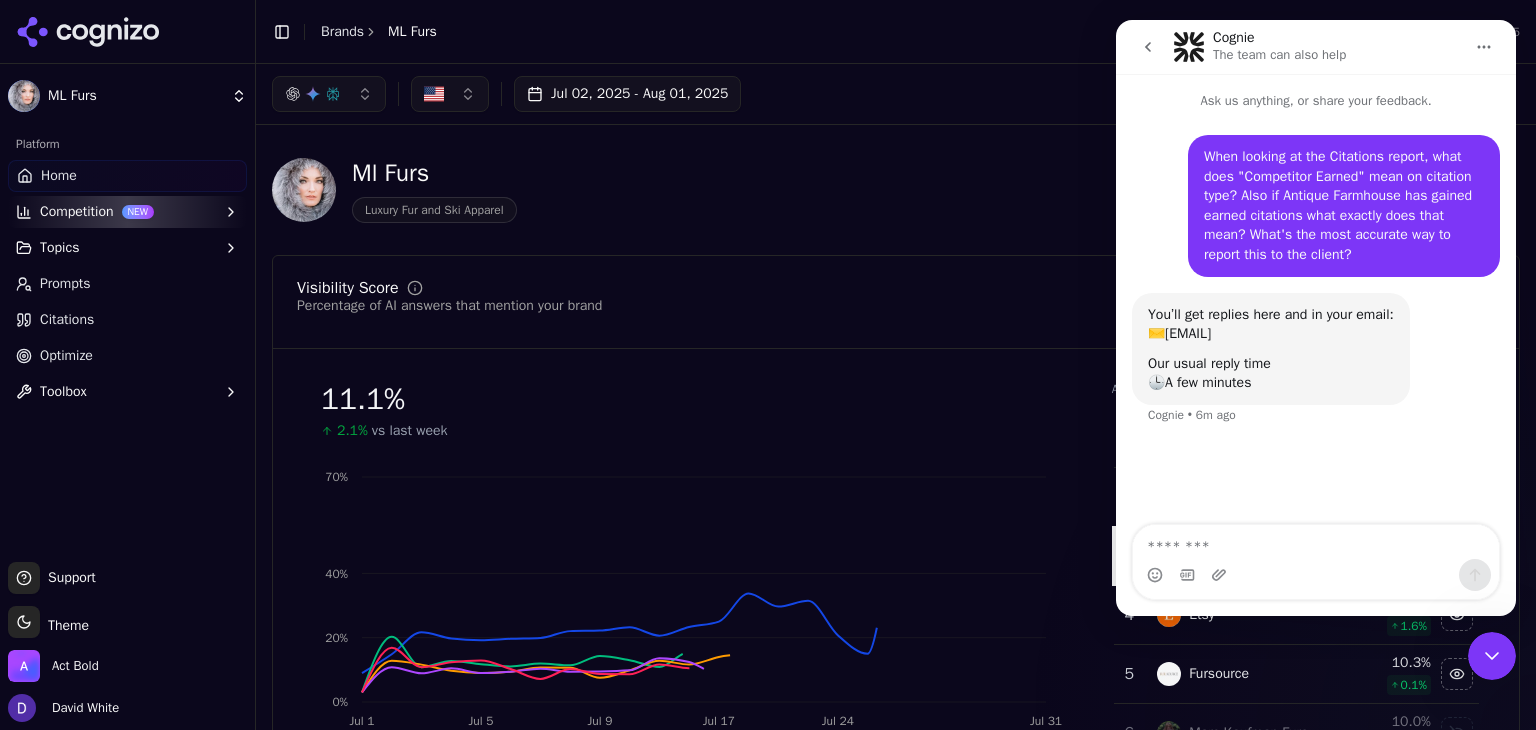 click 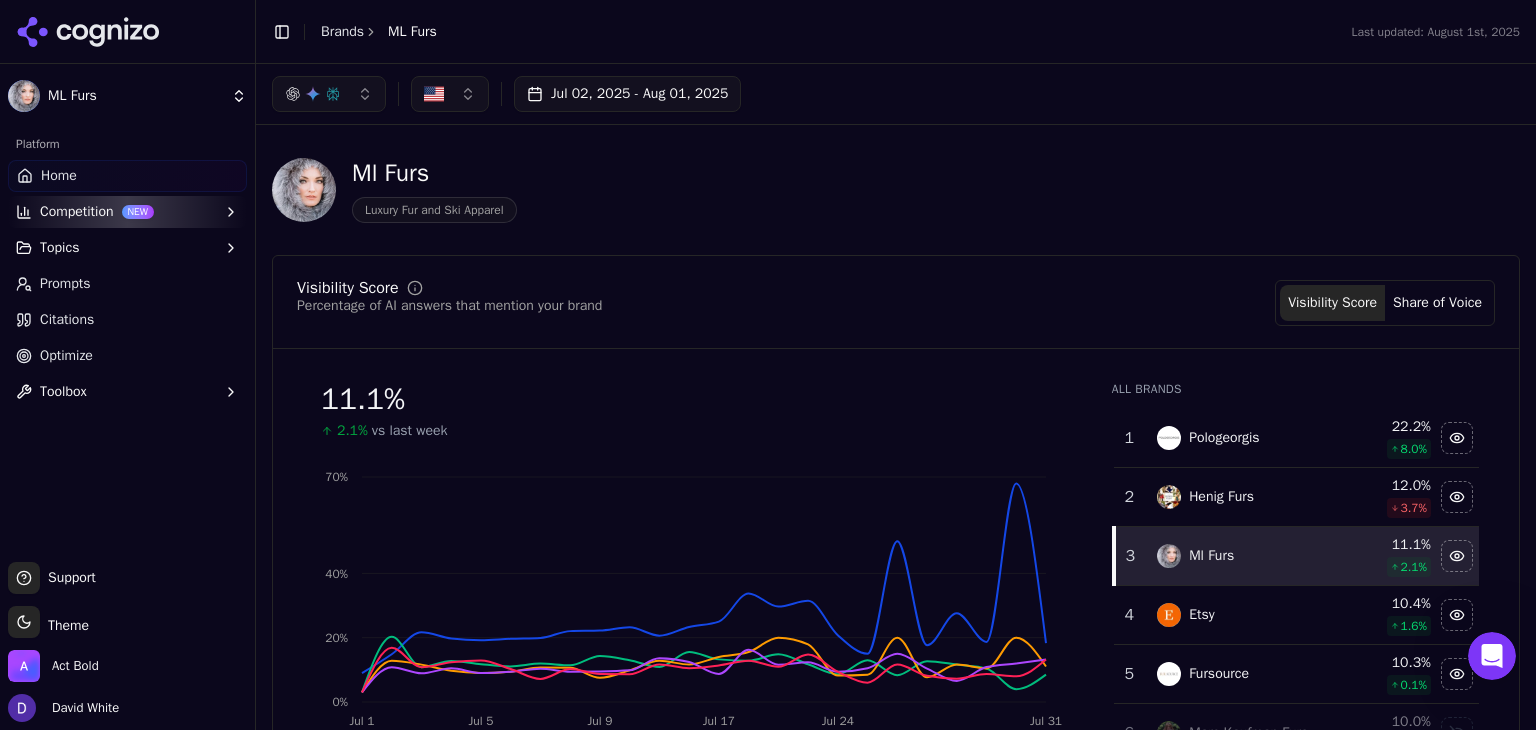 scroll, scrollTop: 0, scrollLeft: 0, axis: both 